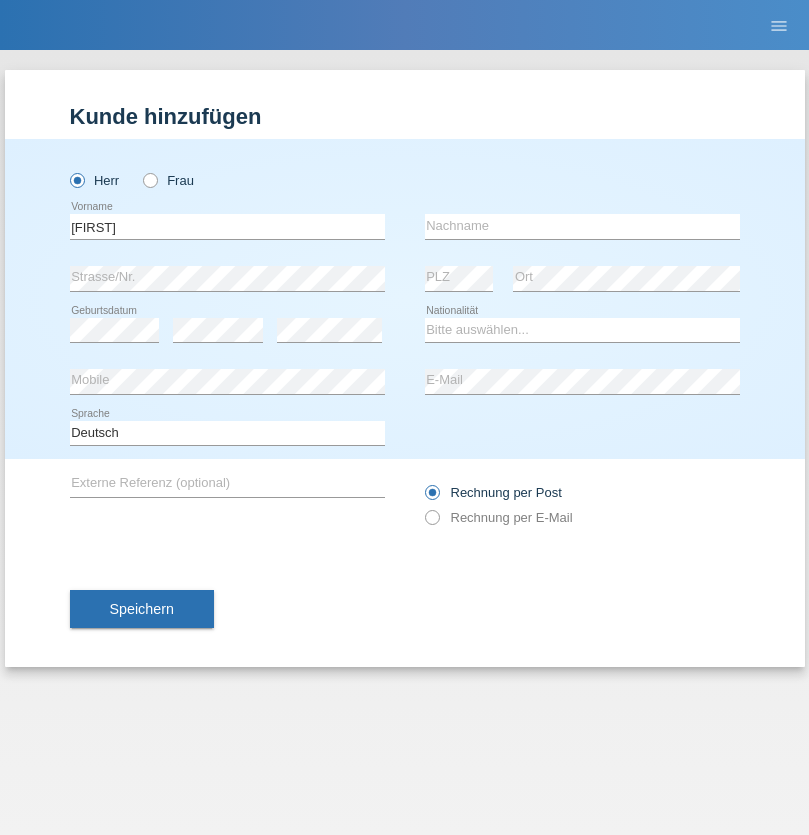 scroll, scrollTop: 0, scrollLeft: 0, axis: both 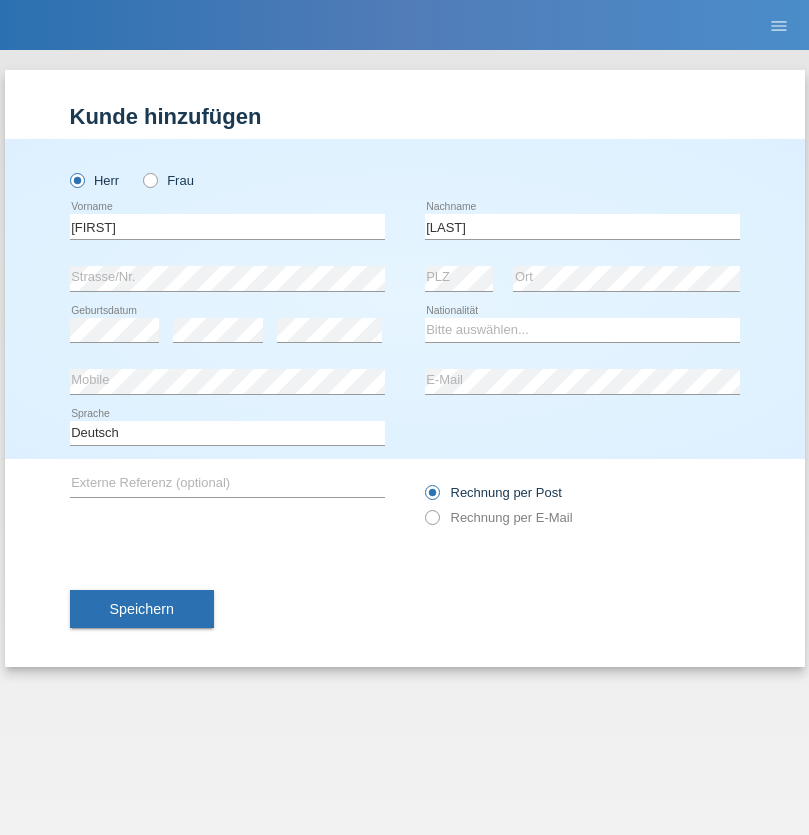 type on "[LAST]" 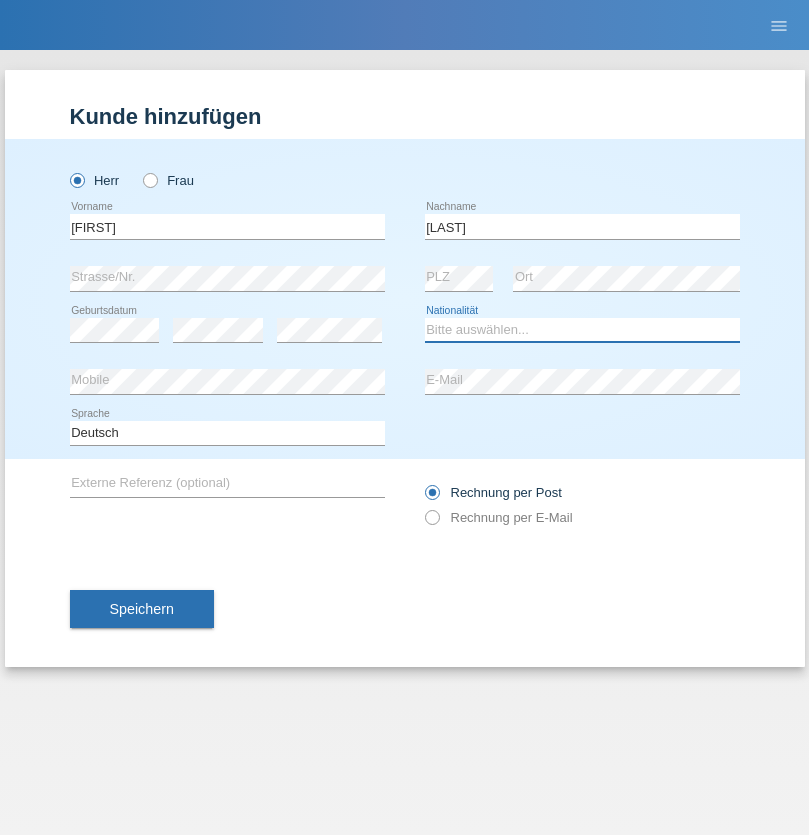 select on "UA" 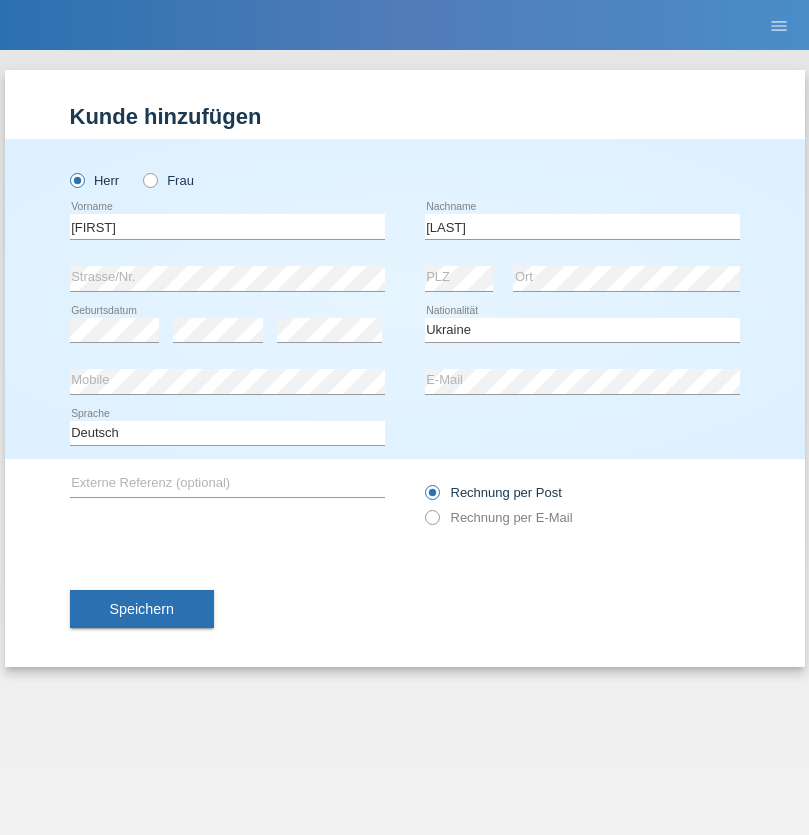 select on "C" 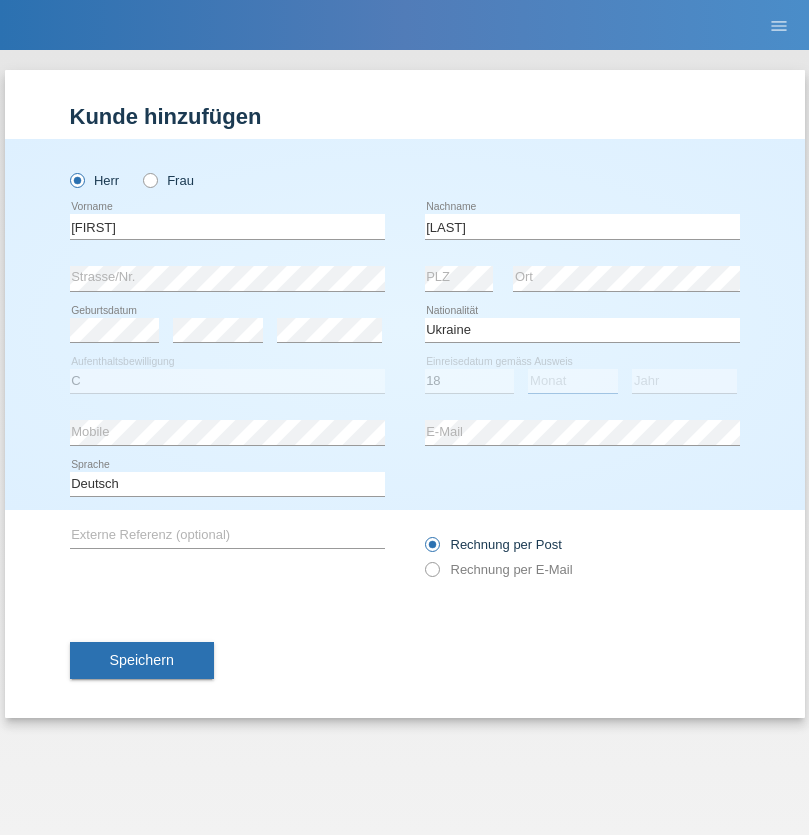 select on "03" 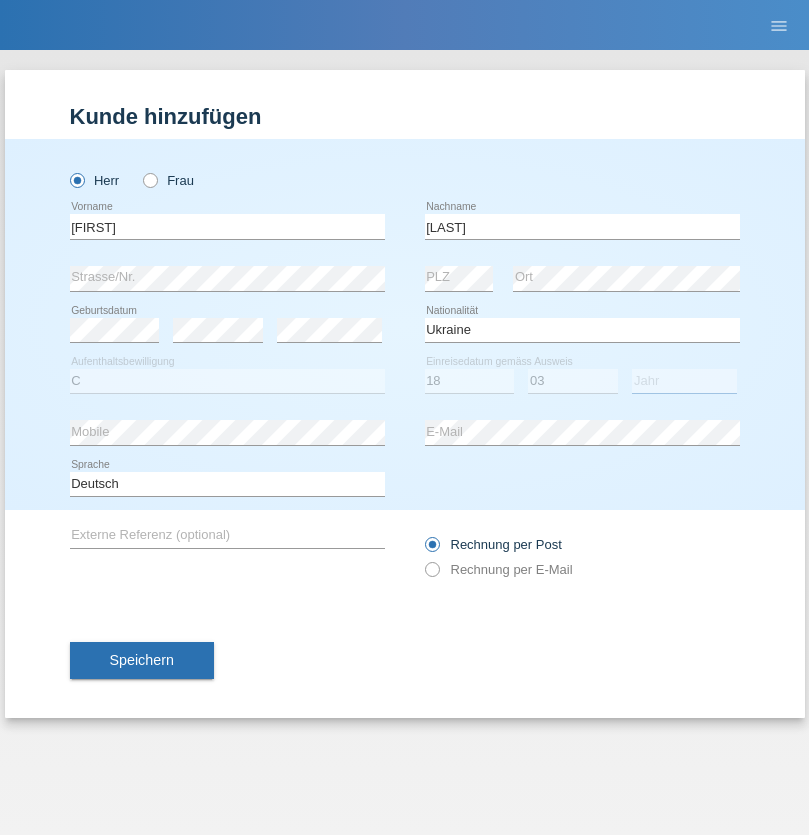 select on "2021" 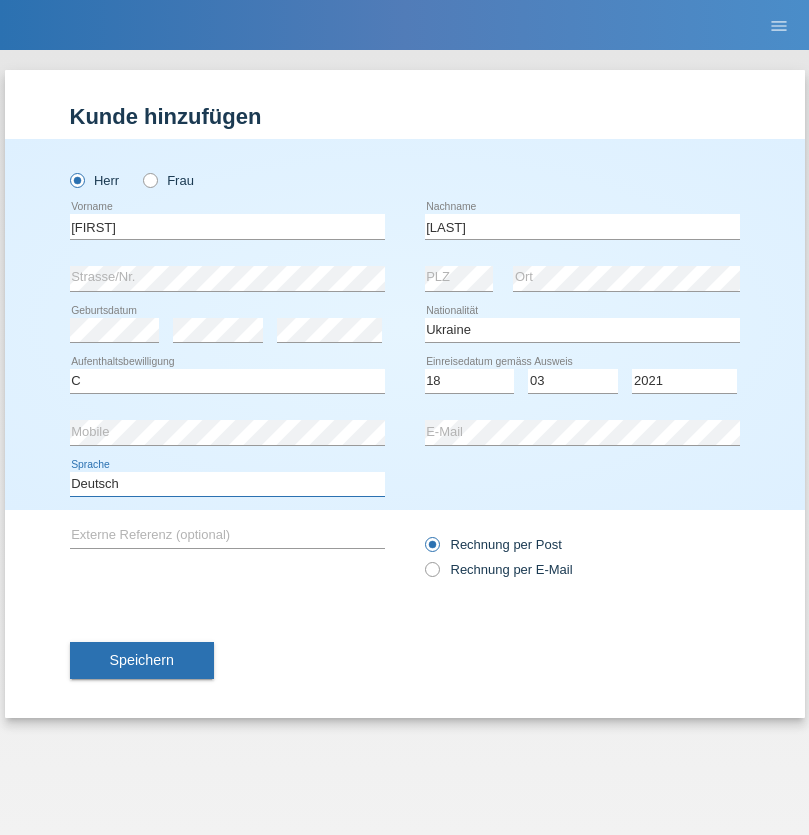 select on "en" 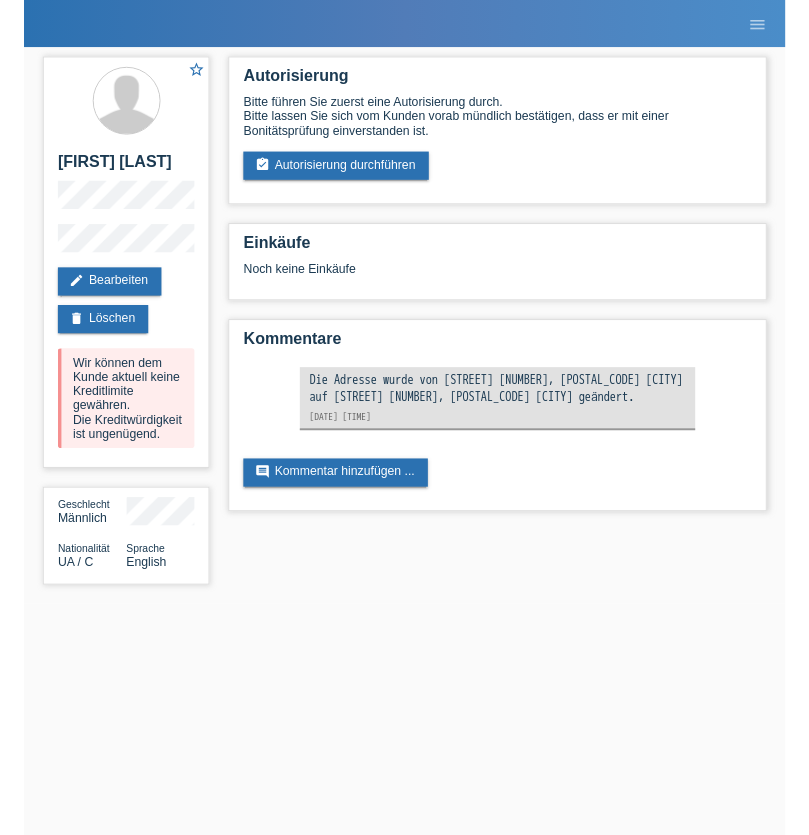 scroll, scrollTop: 0, scrollLeft: 0, axis: both 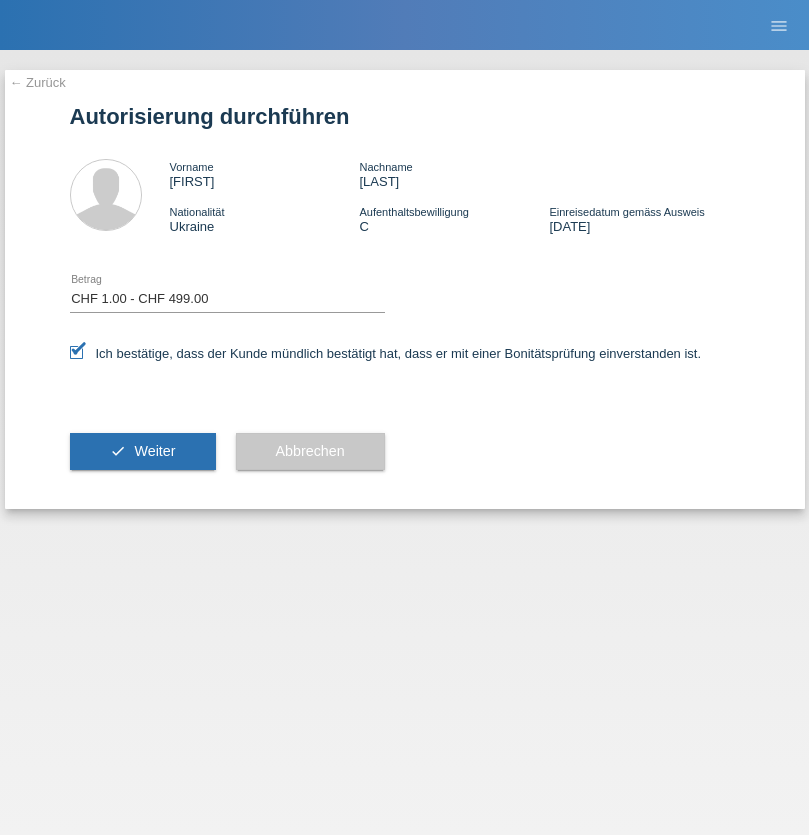select on "1" 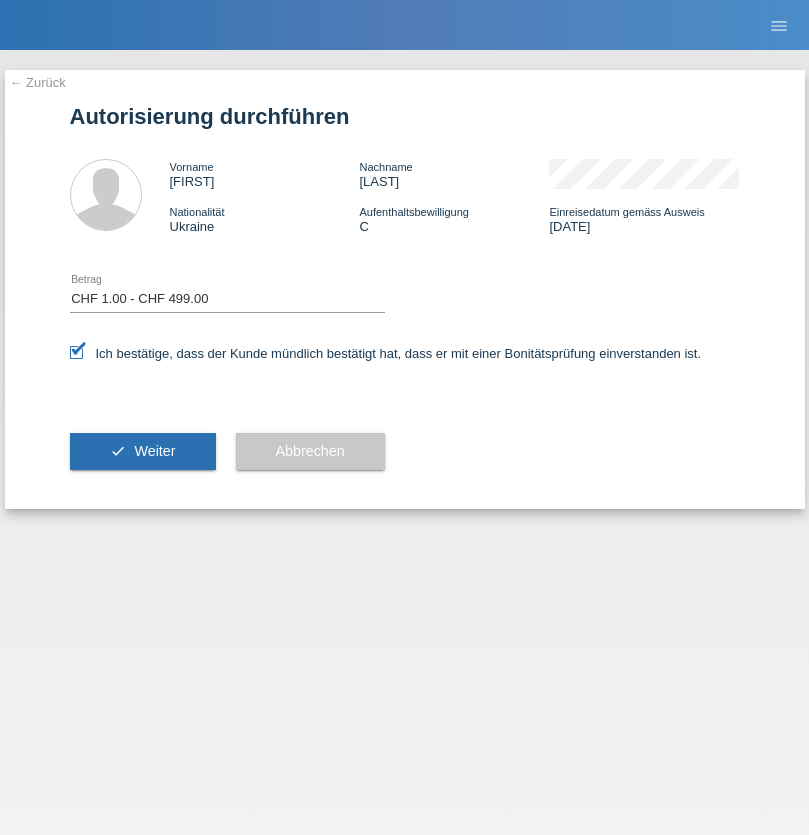 scroll, scrollTop: 0, scrollLeft: 0, axis: both 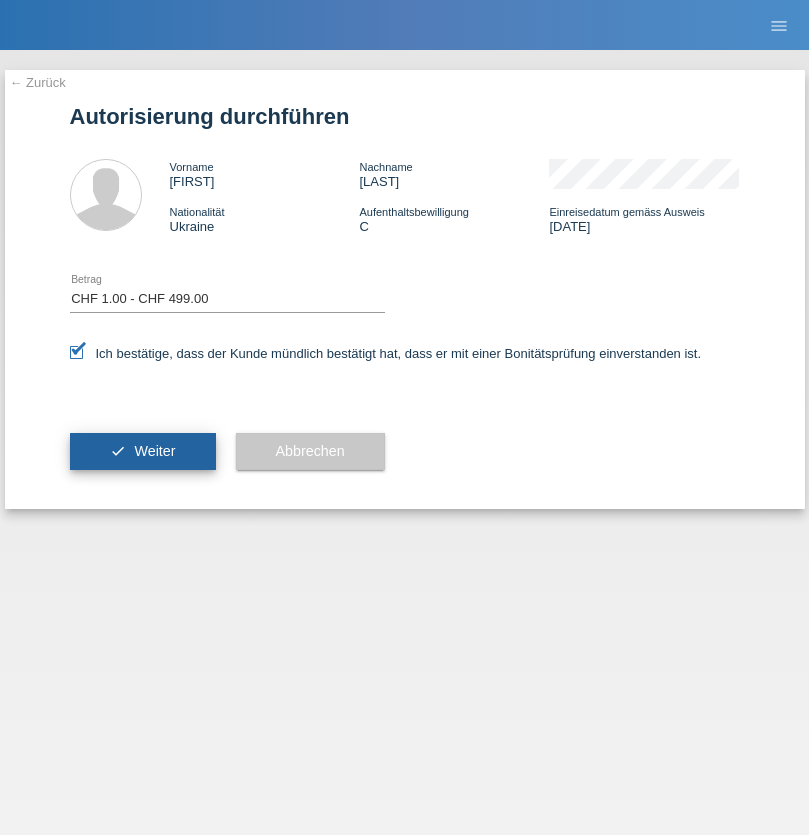 click on "Weiter" at bounding box center [154, 451] 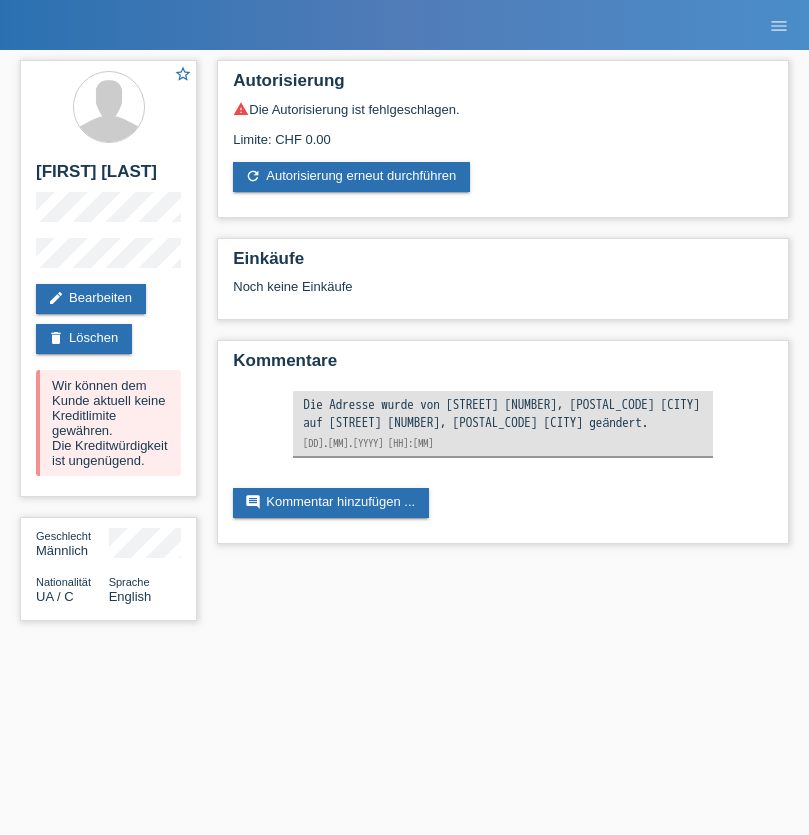 scroll, scrollTop: 0, scrollLeft: 0, axis: both 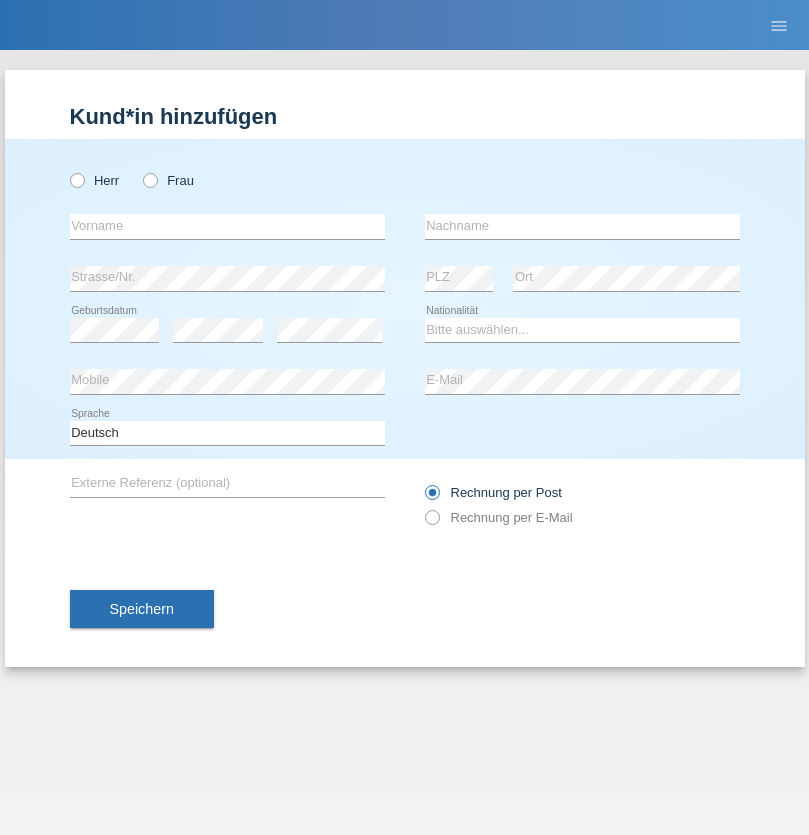 radio on "true" 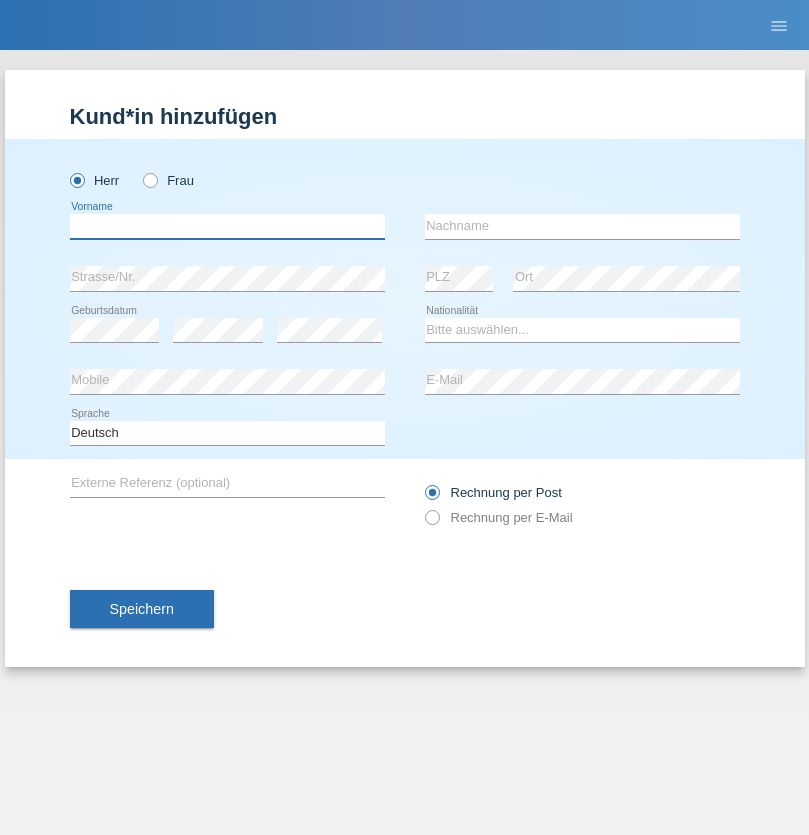 click at bounding box center (227, 226) 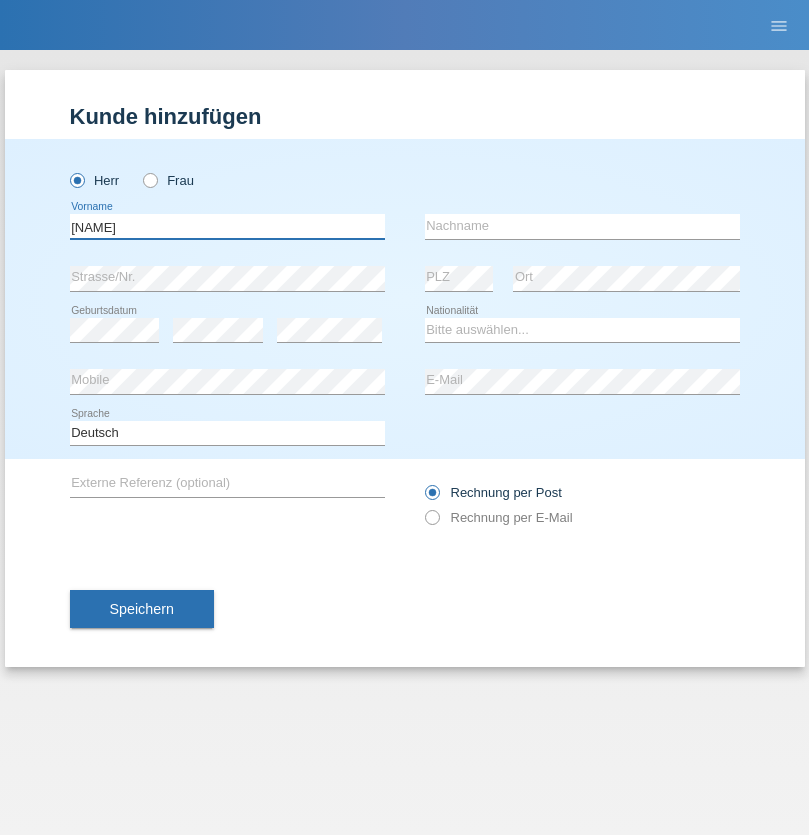 type on "[FIRST]" 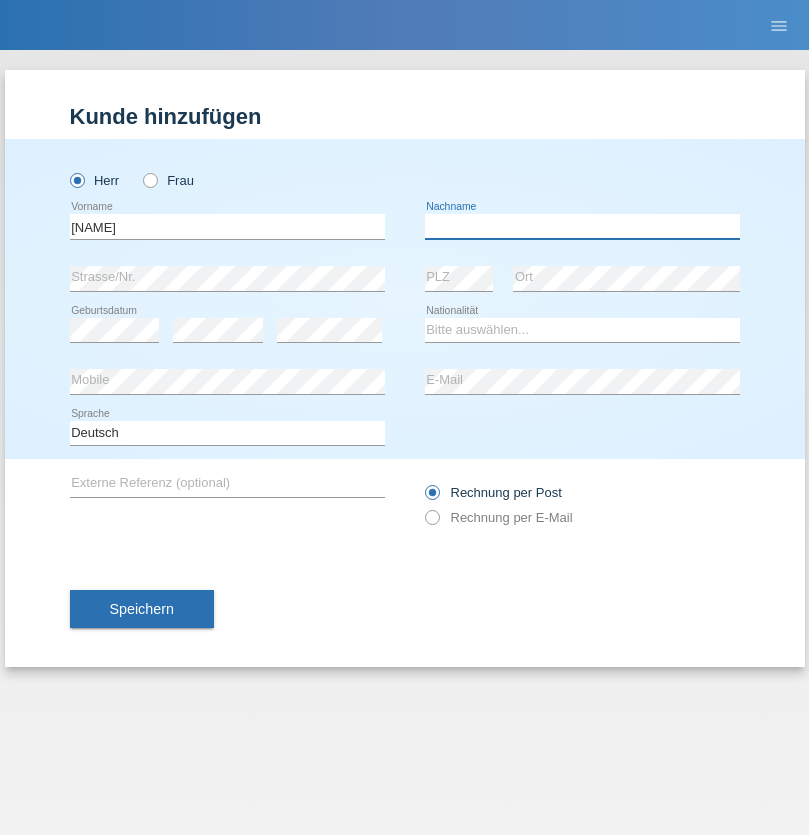 click at bounding box center (582, 226) 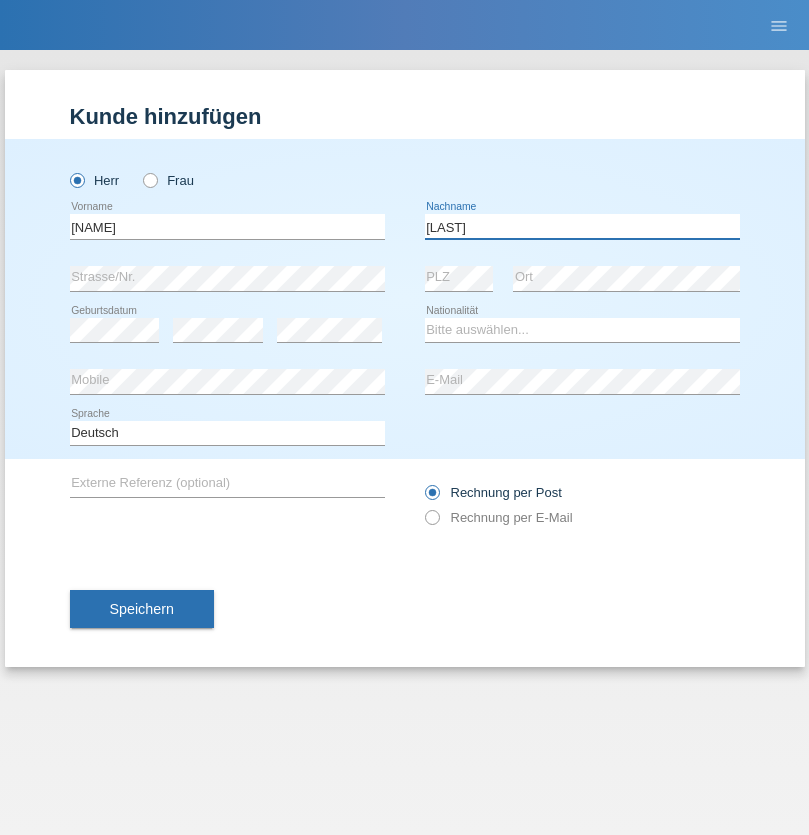 type on "[LAST]" 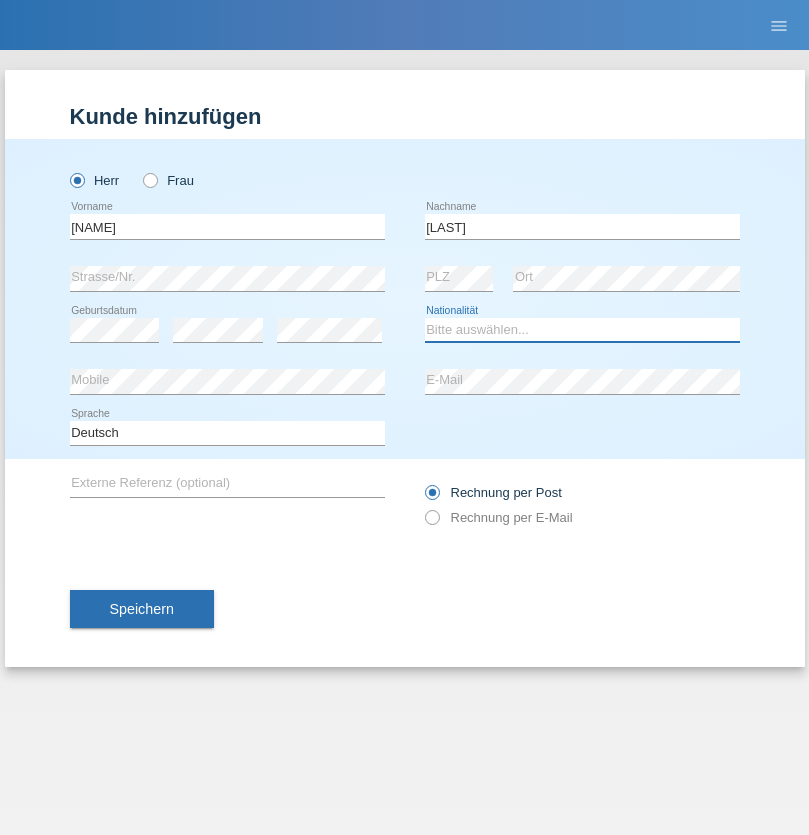 select on "MK" 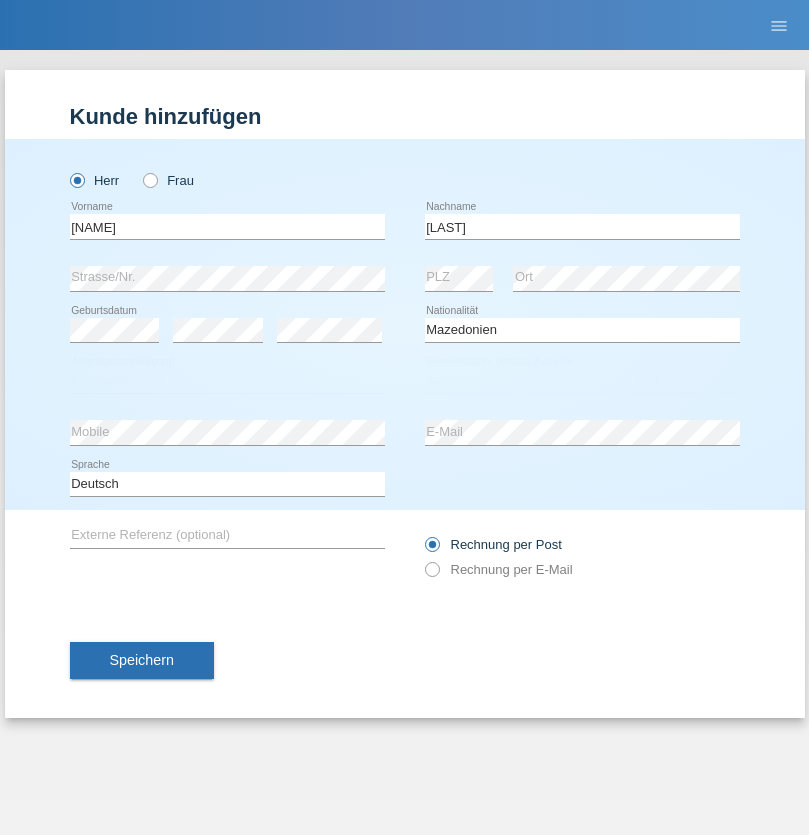 select on "C" 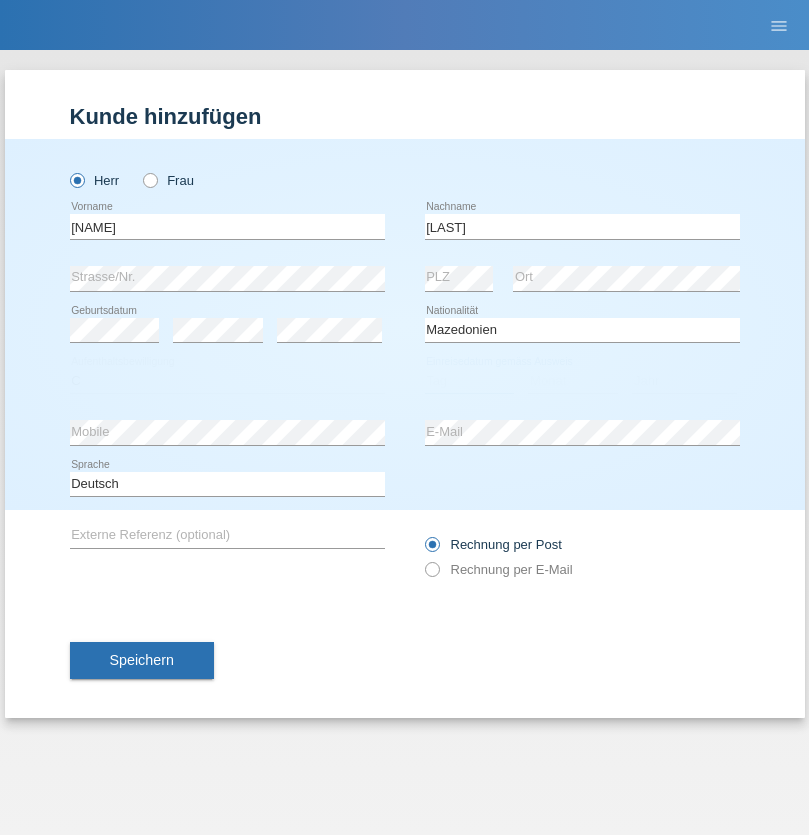 select on "10" 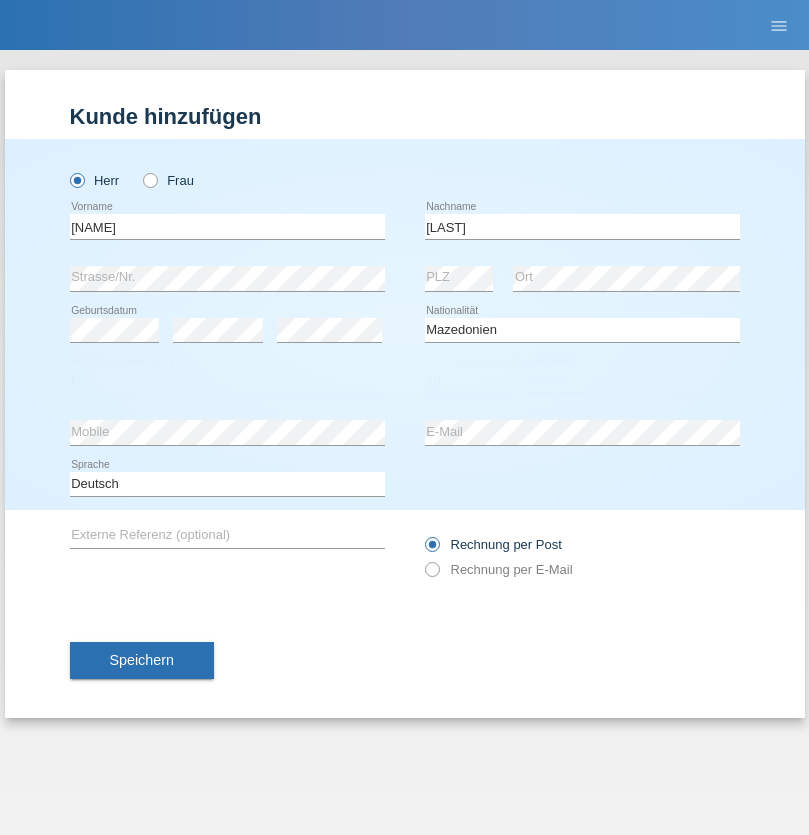 select on "12" 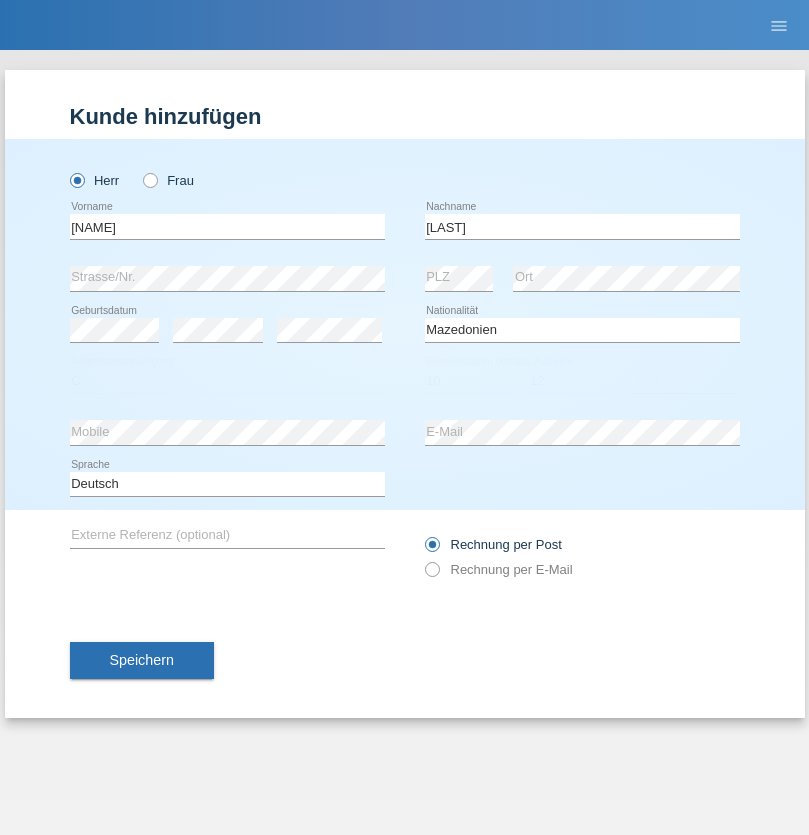 select on "2002" 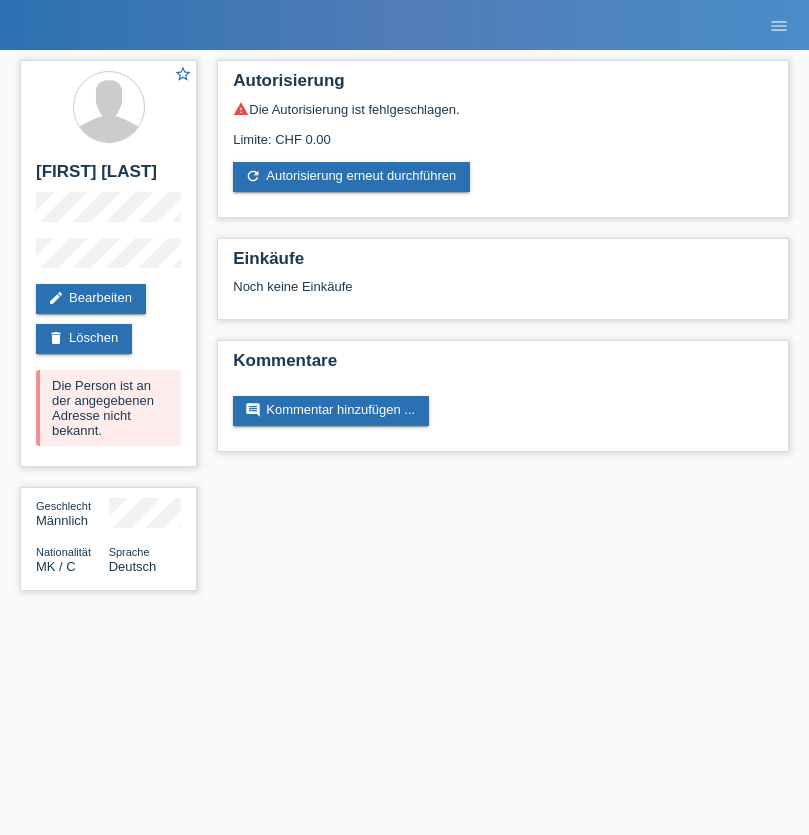 scroll, scrollTop: 0, scrollLeft: 0, axis: both 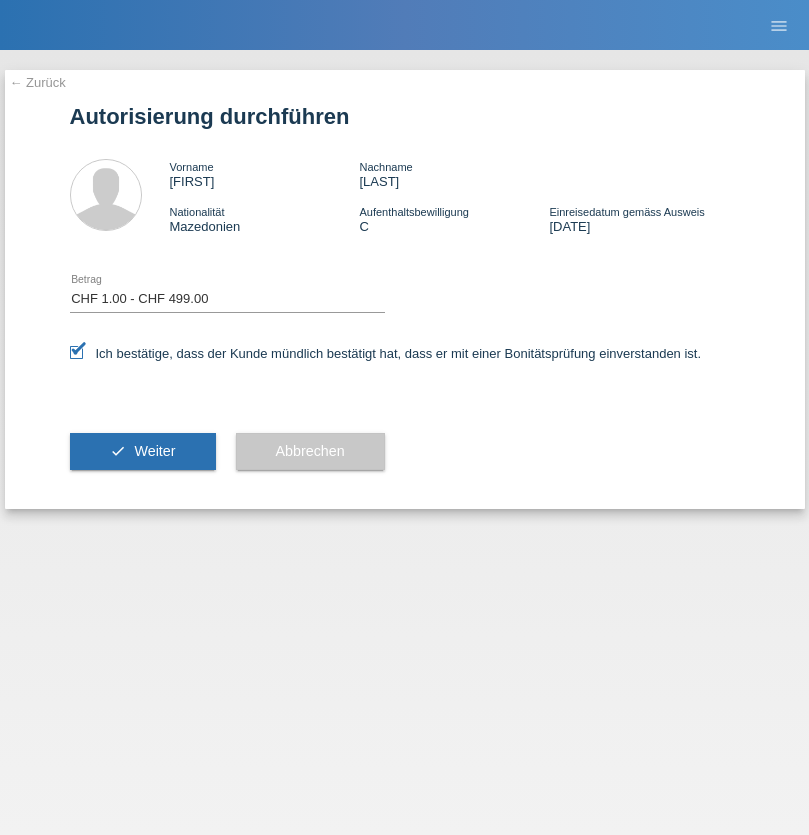 select on "1" 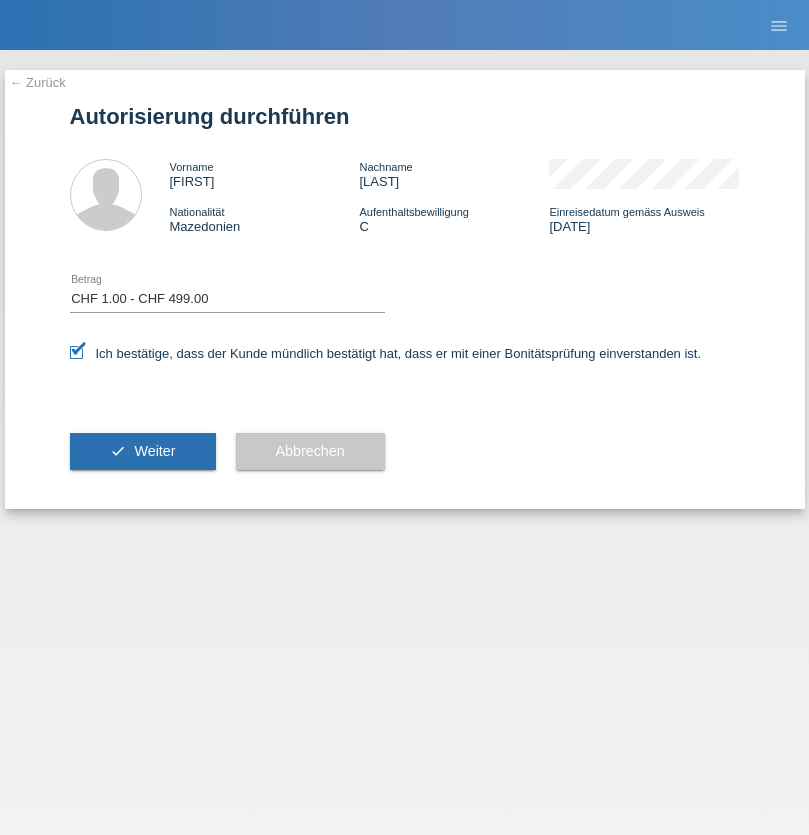 scroll, scrollTop: 0, scrollLeft: 0, axis: both 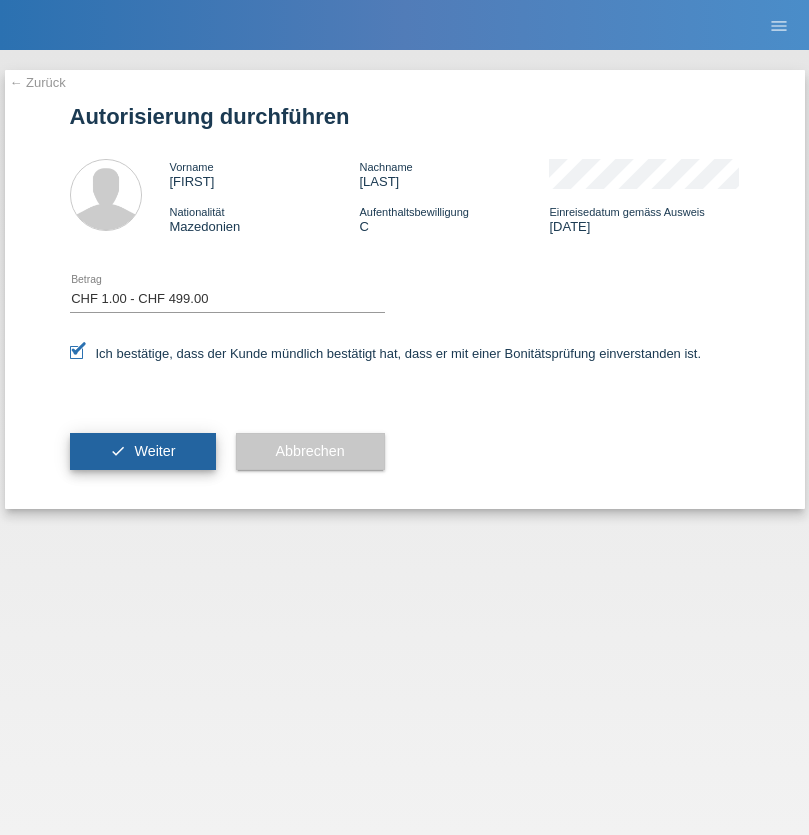 click on "Weiter" at bounding box center (154, 451) 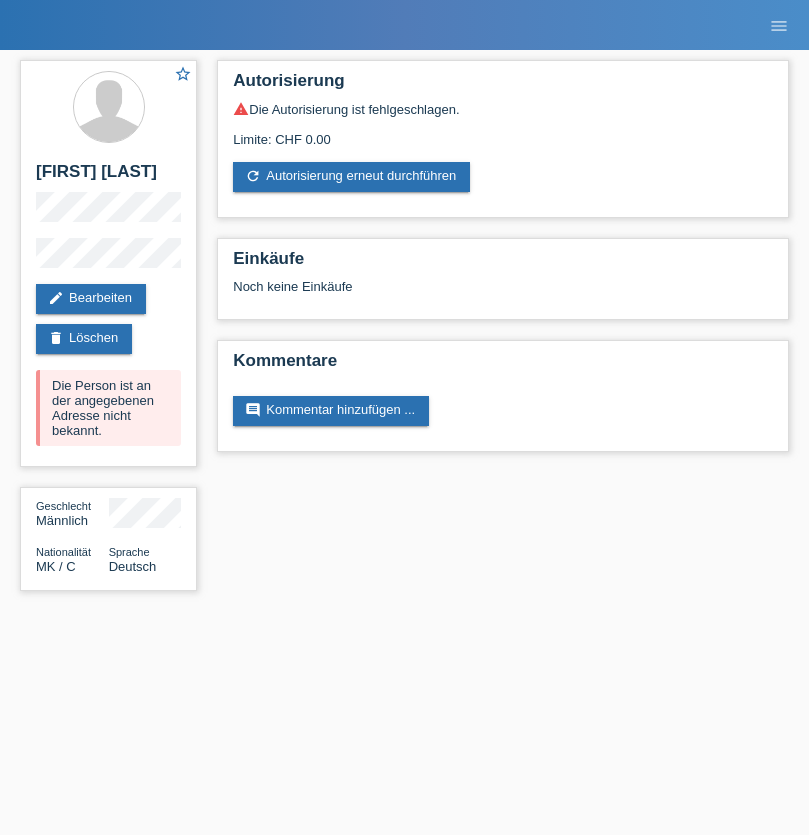 scroll, scrollTop: 0, scrollLeft: 0, axis: both 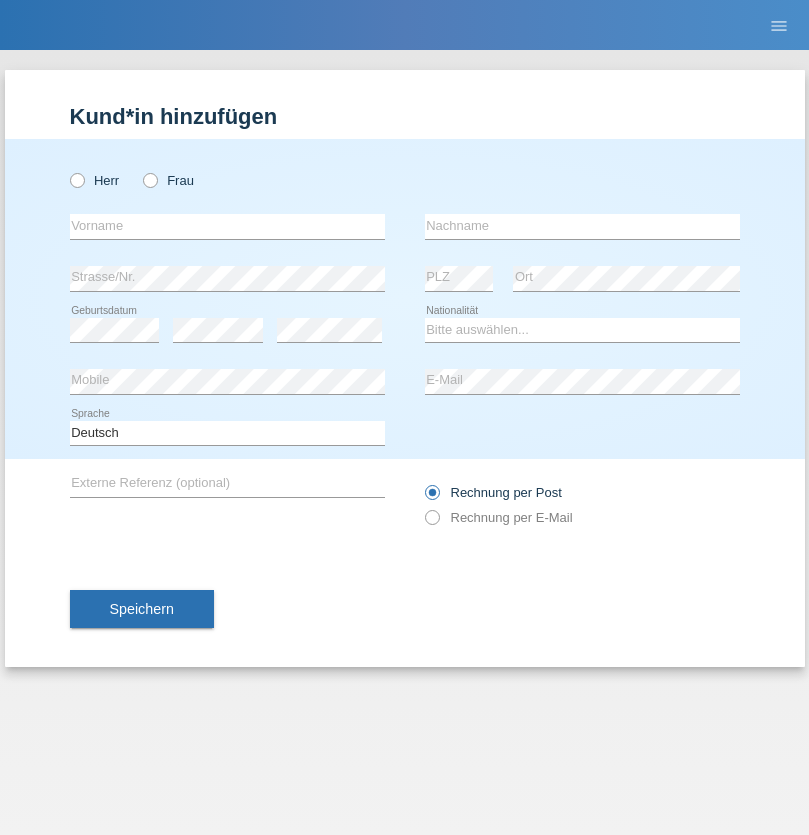 radio on "true" 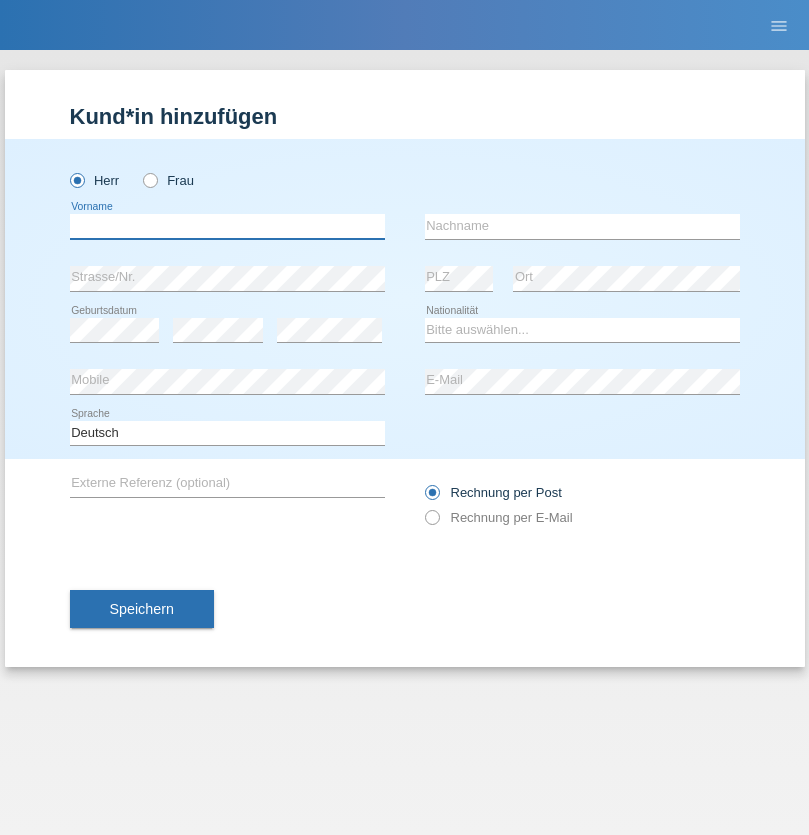 click at bounding box center (227, 226) 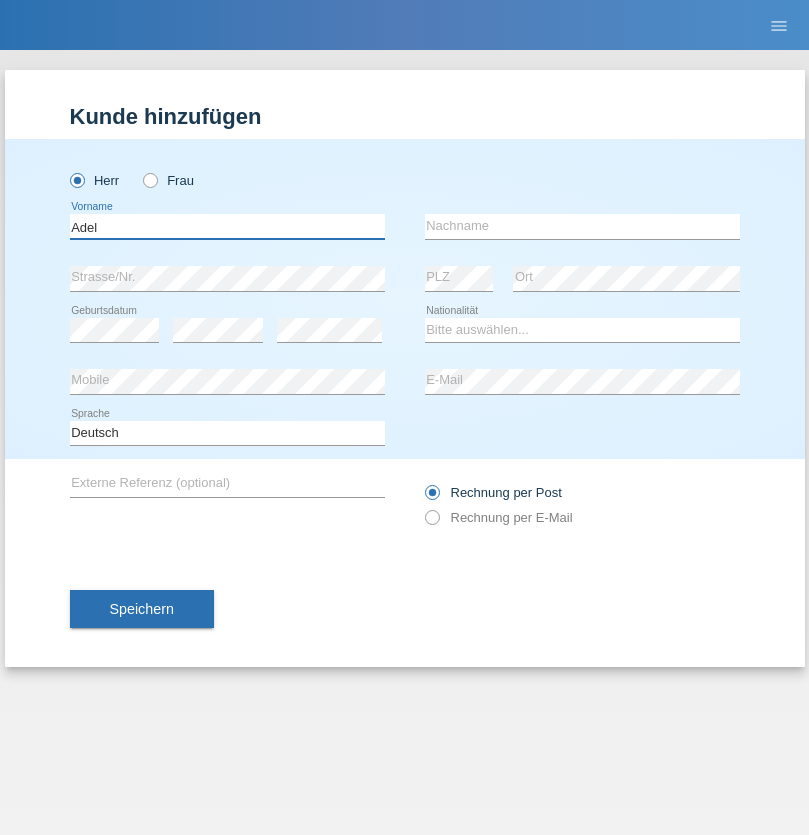 type on "Adel" 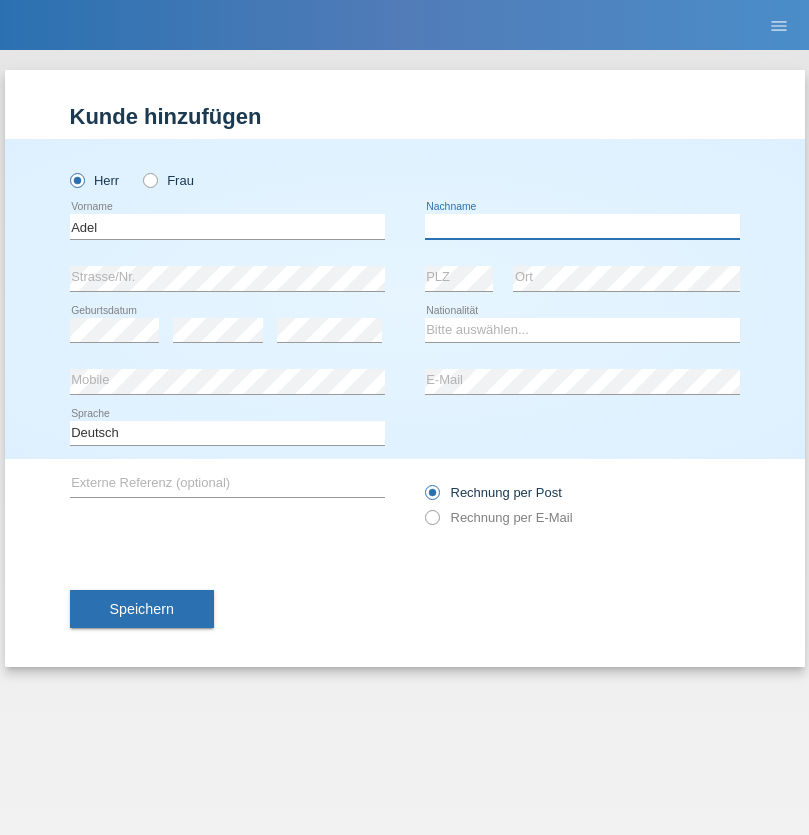click at bounding box center [582, 226] 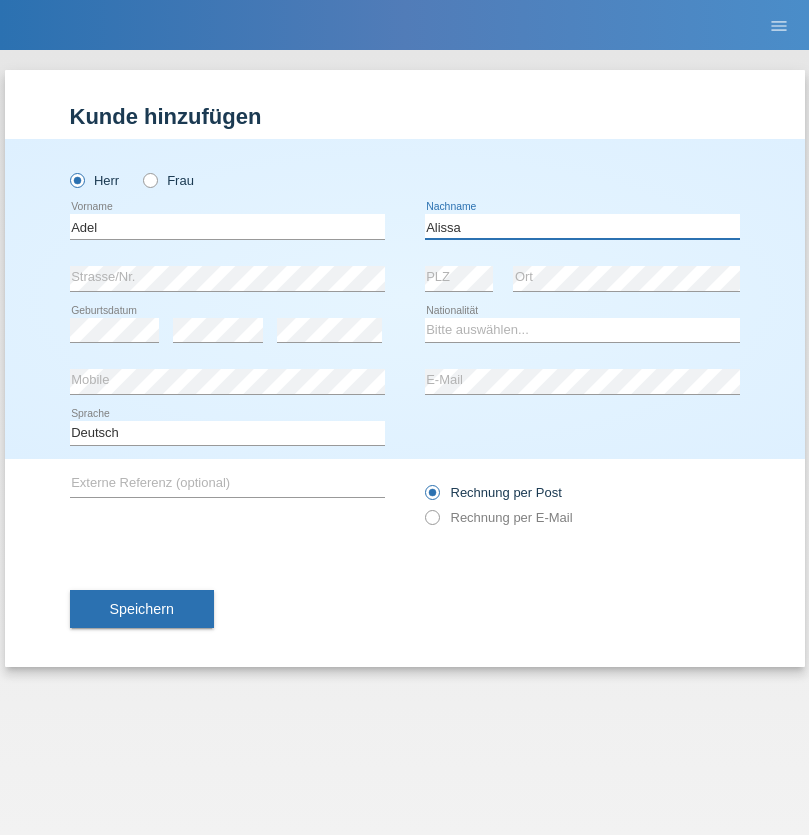 type on "Alissa" 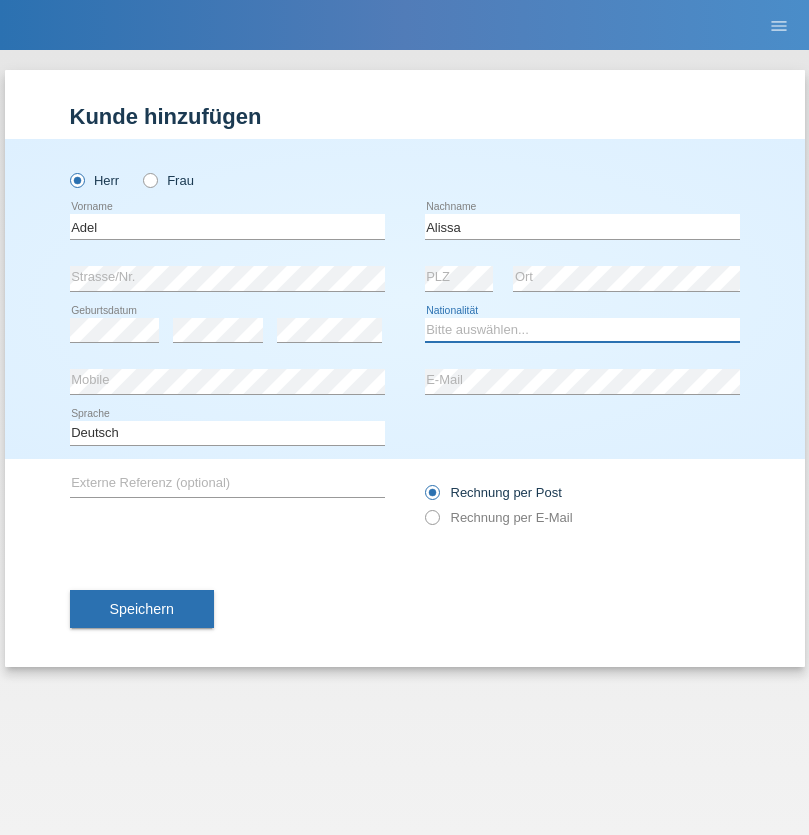 select on "SY" 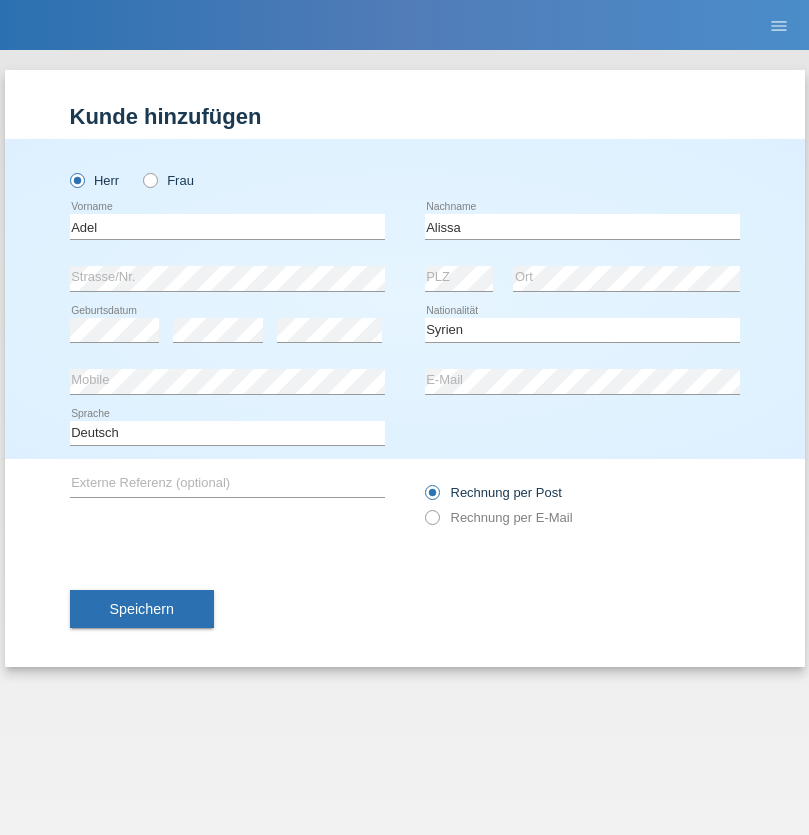 select on "C" 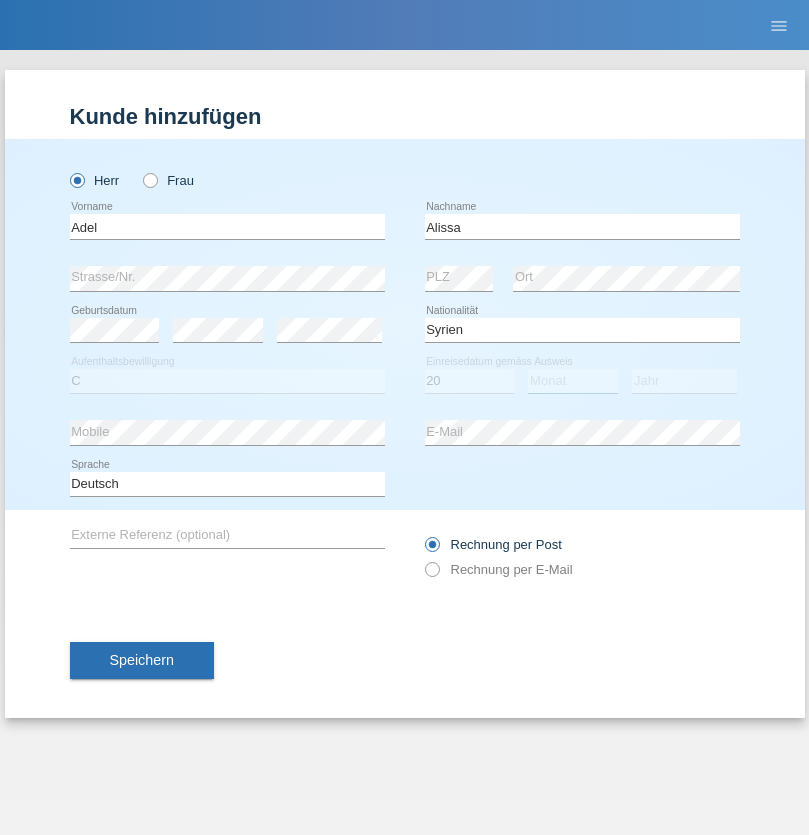 select on "09" 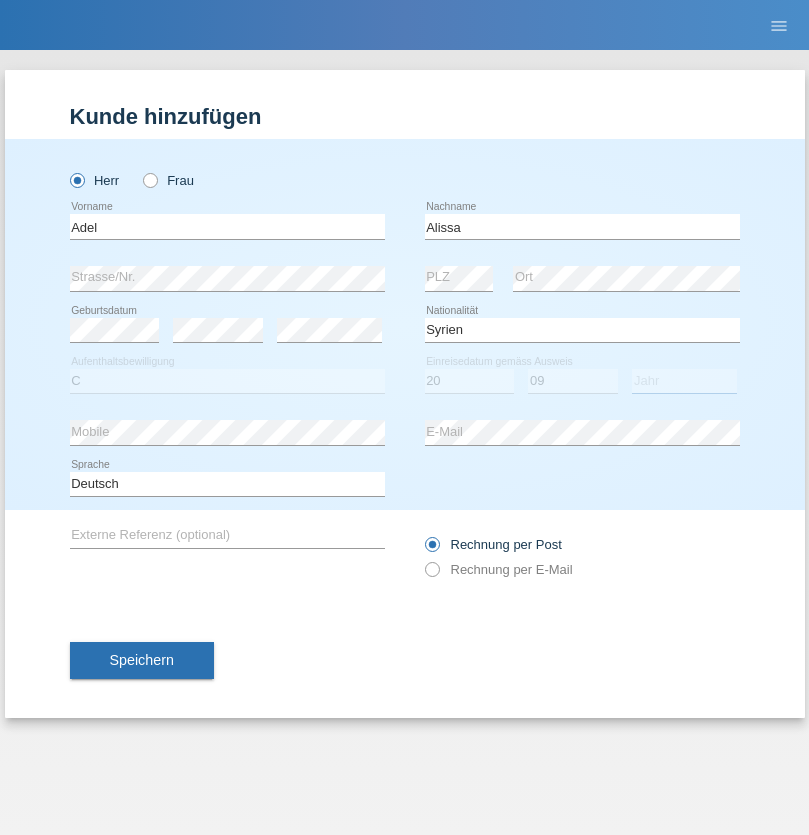 select on "2018" 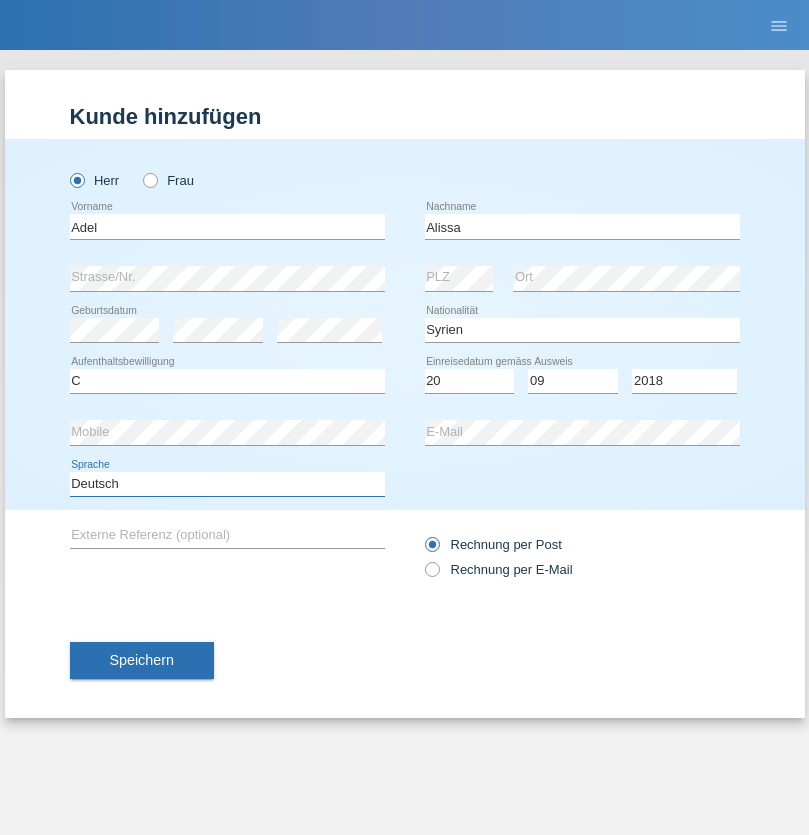 select on "en" 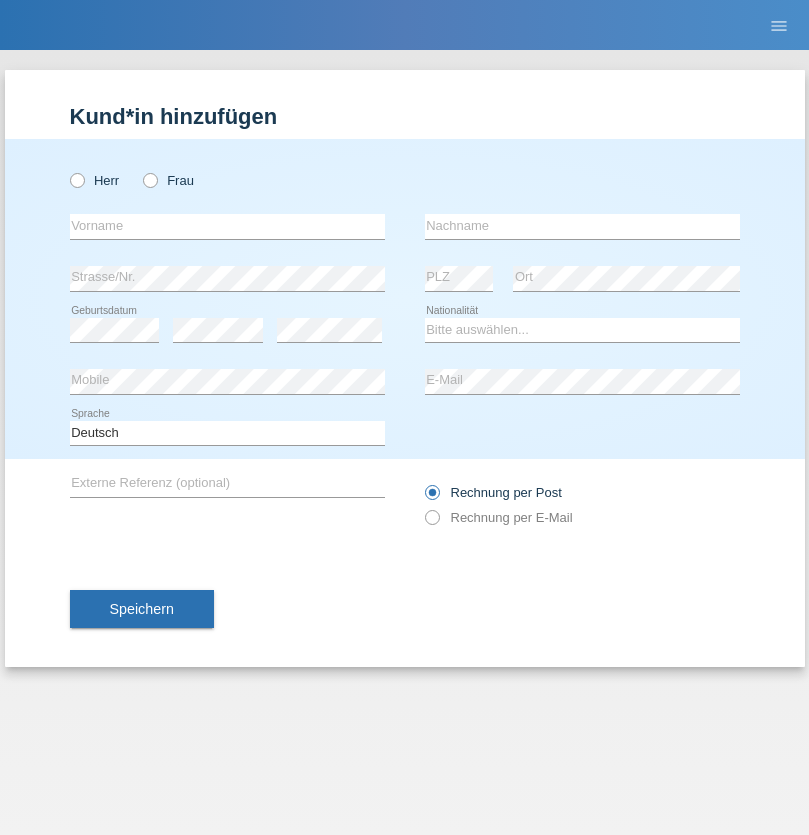 scroll, scrollTop: 0, scrollLeft: 0, axis: both 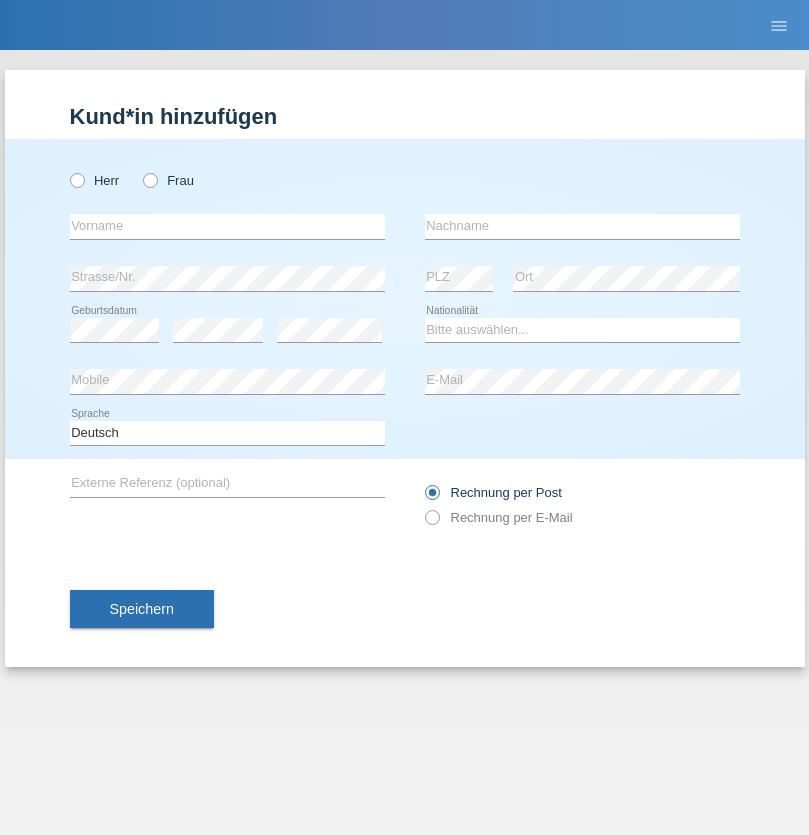 radio on "true" 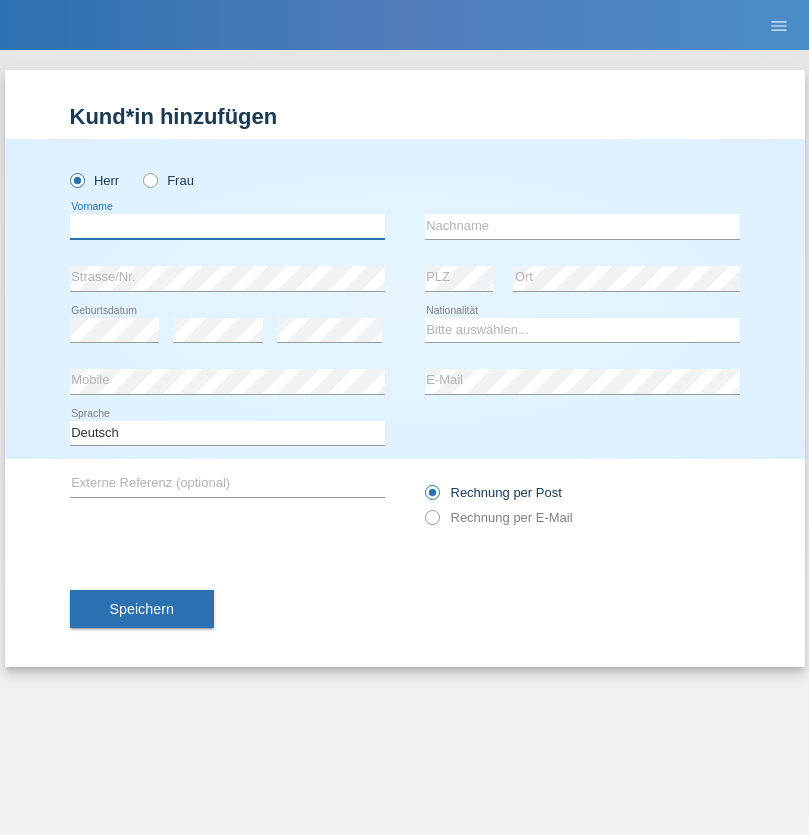 click at bounding box center (227, 226) 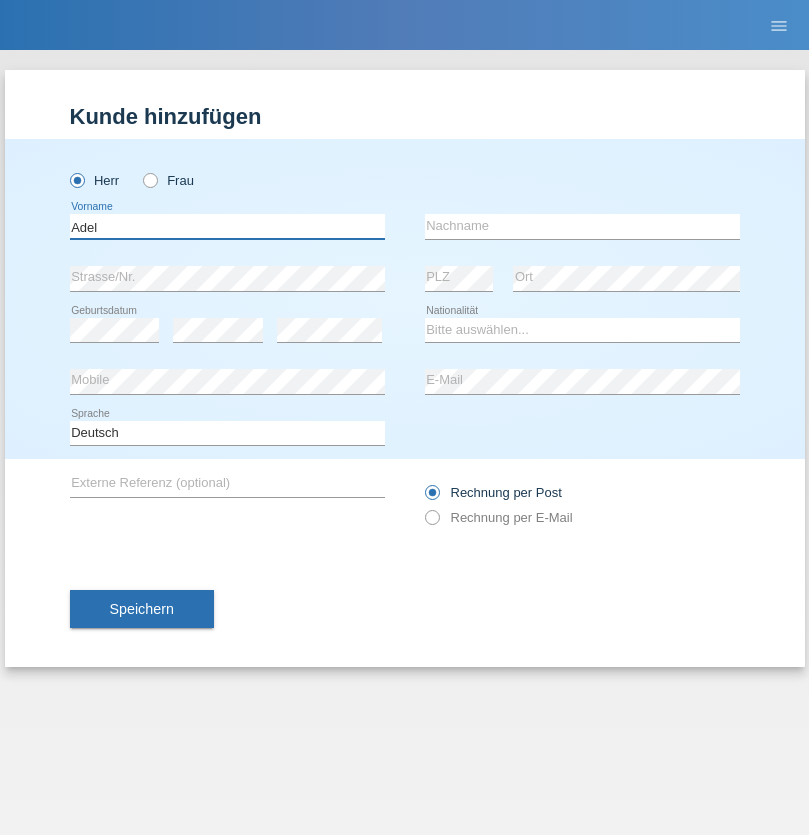 type on "Adel" 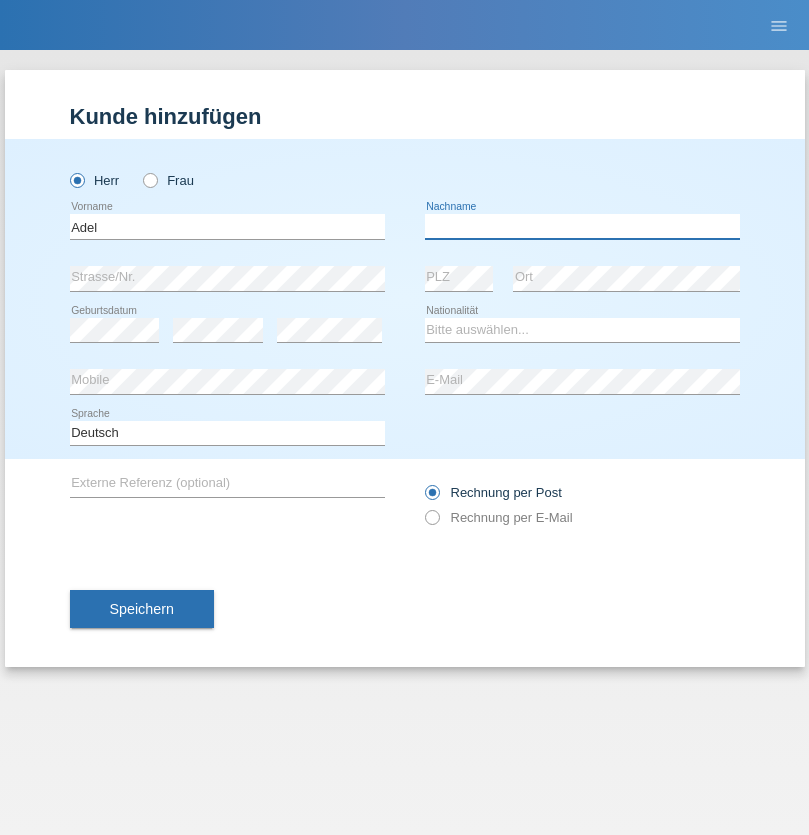click at bounding box center [582, 226] 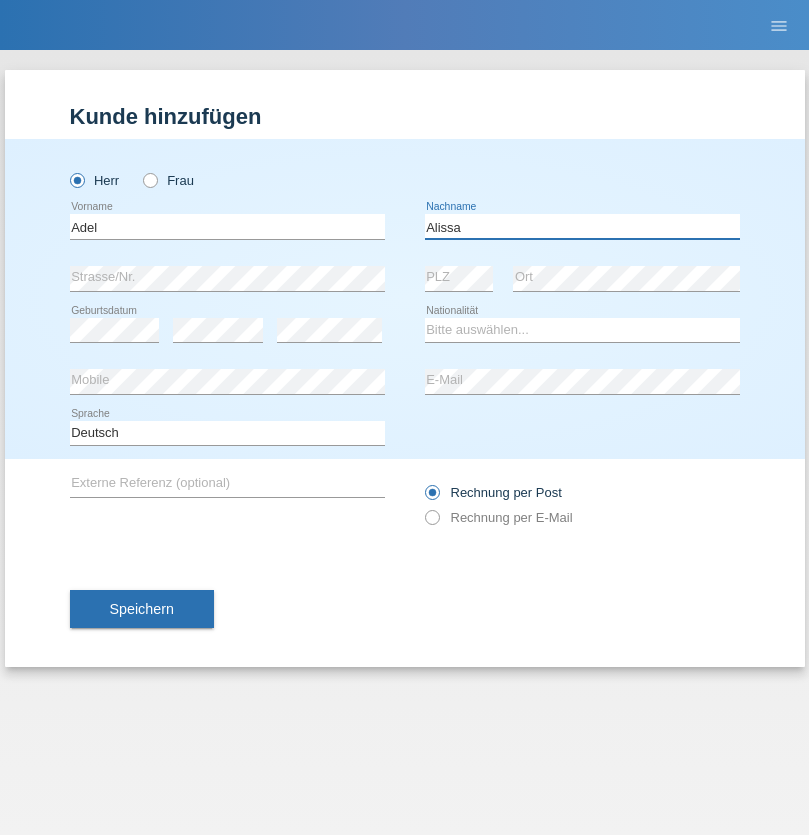 type on "Alissa" 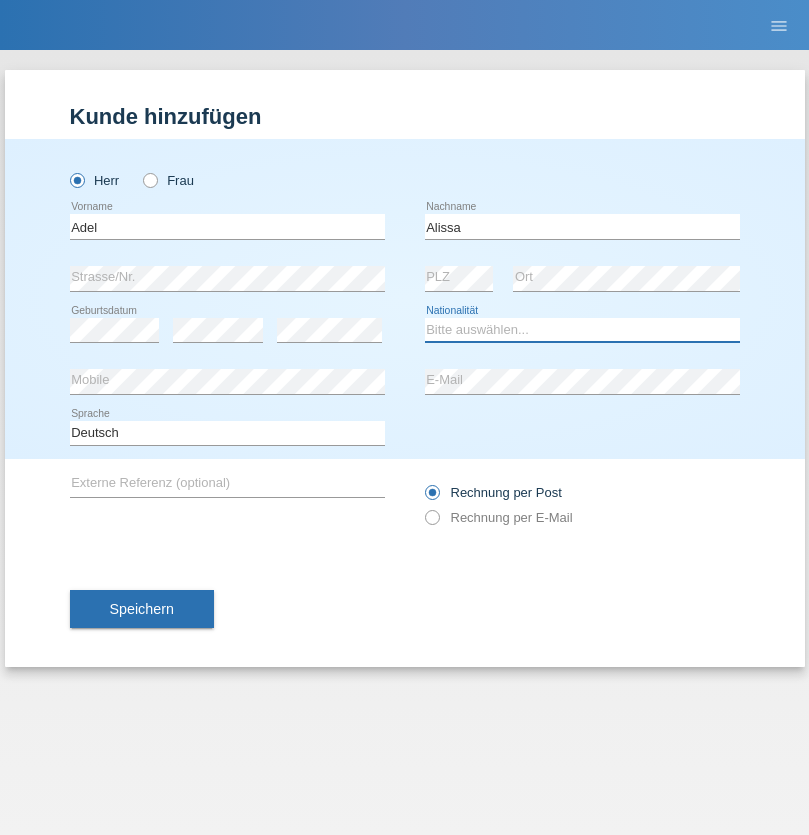 select on "SY" 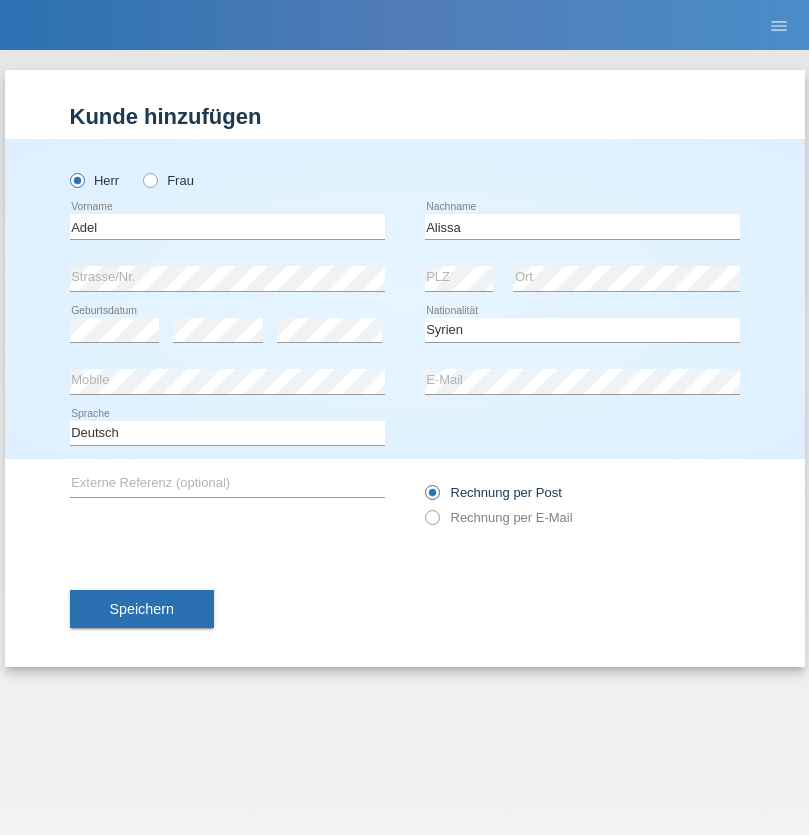select on "C" 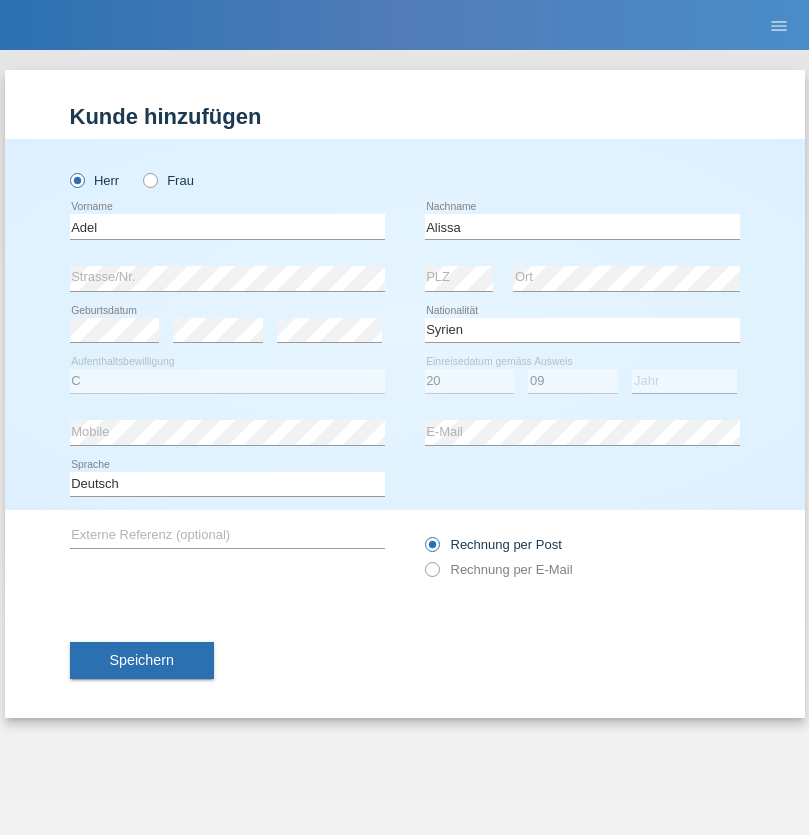 select on "2018" 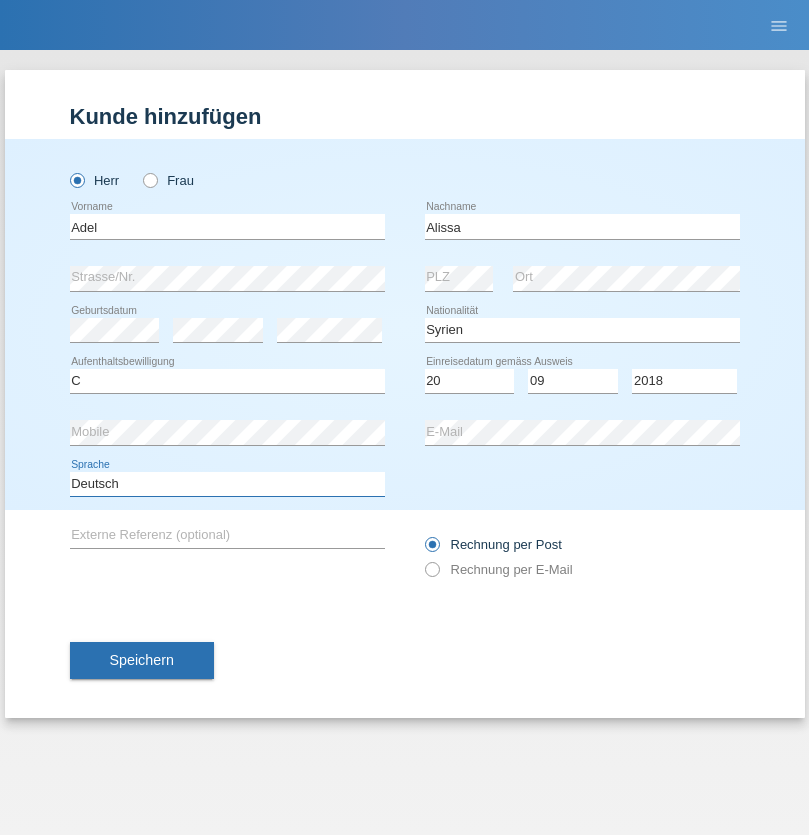 select on "en" 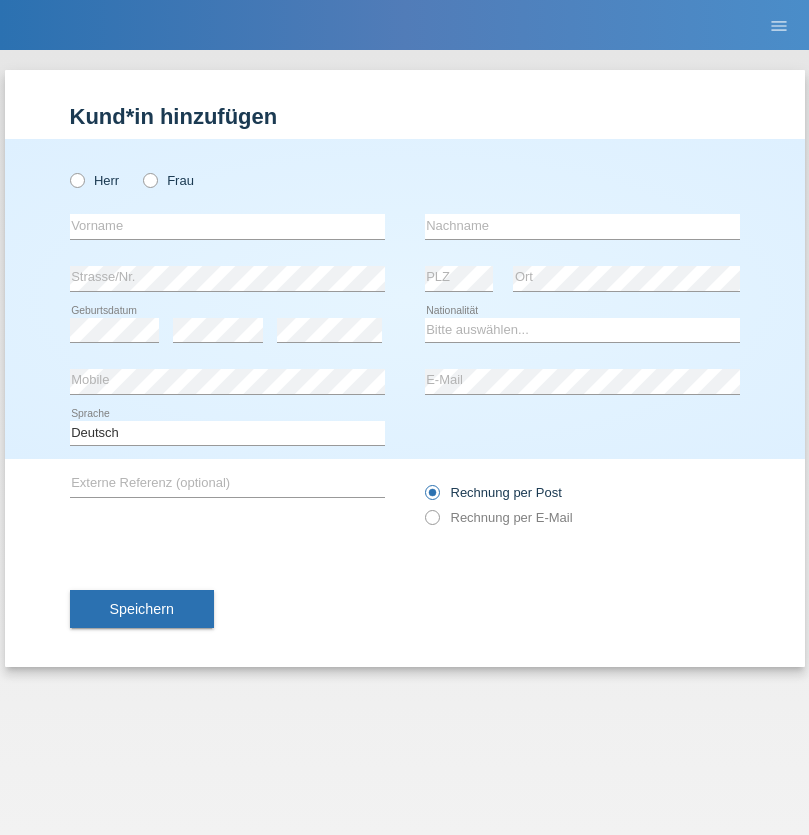 scroll, scrollTop: 0, scrollLeft: 0, axis: both 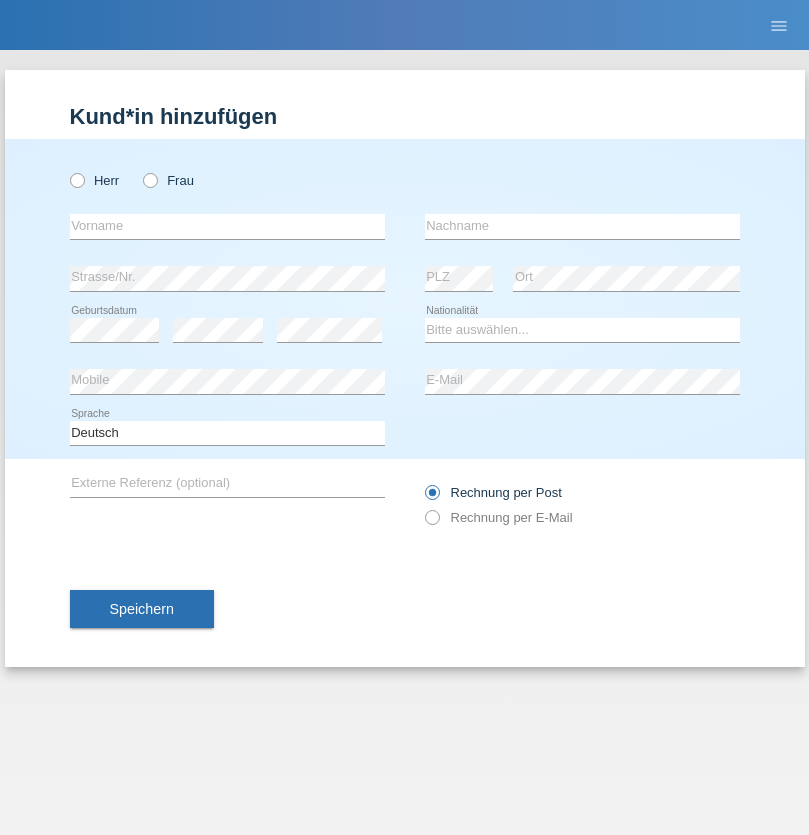 radio on "true" 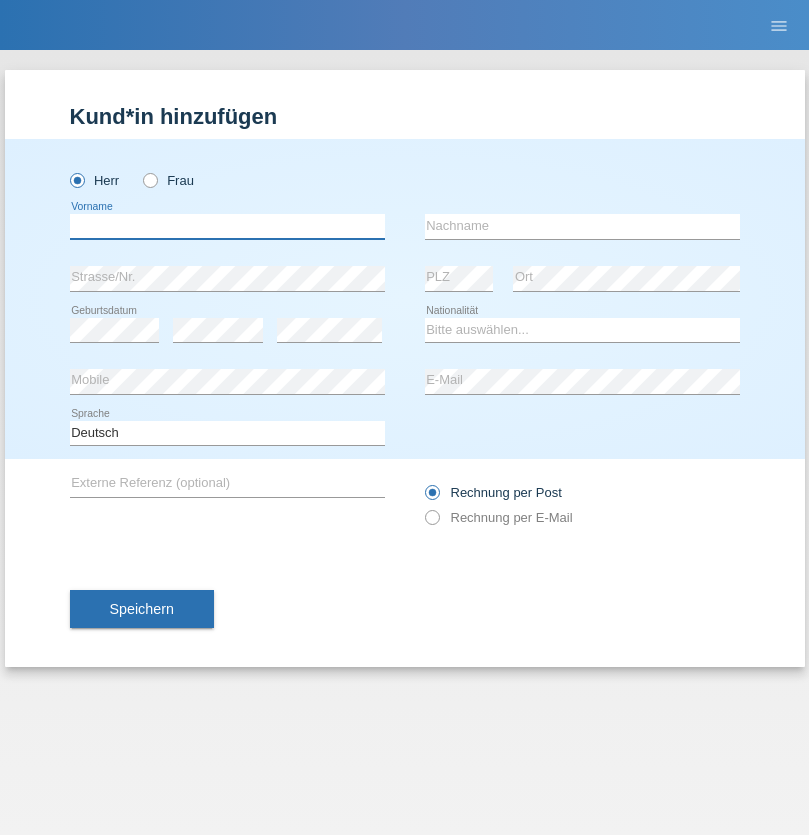click at bounding box center [227, 226] 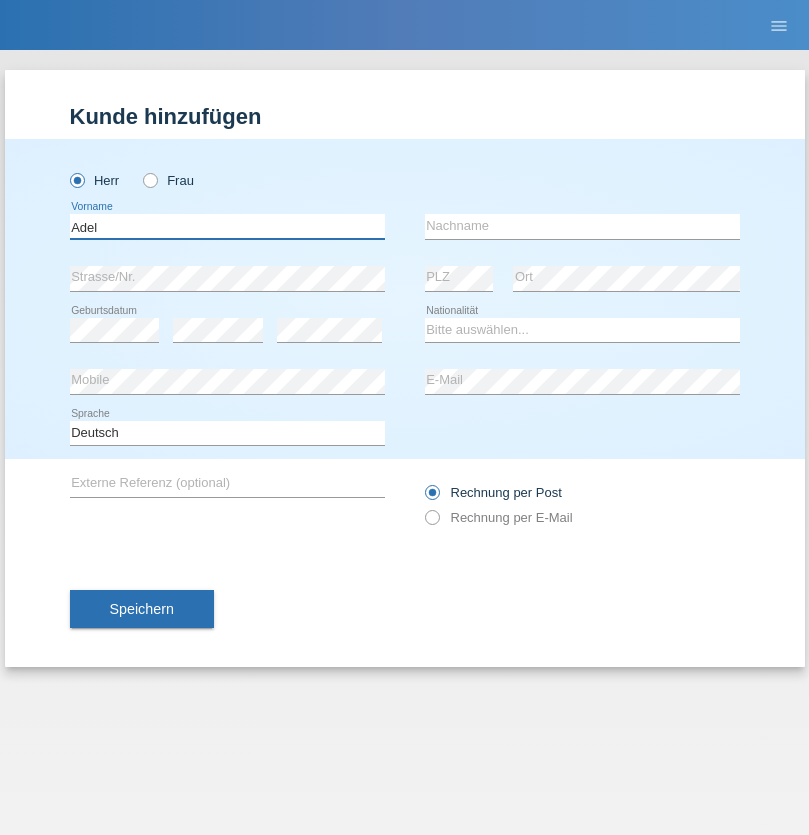 type on "Adel" 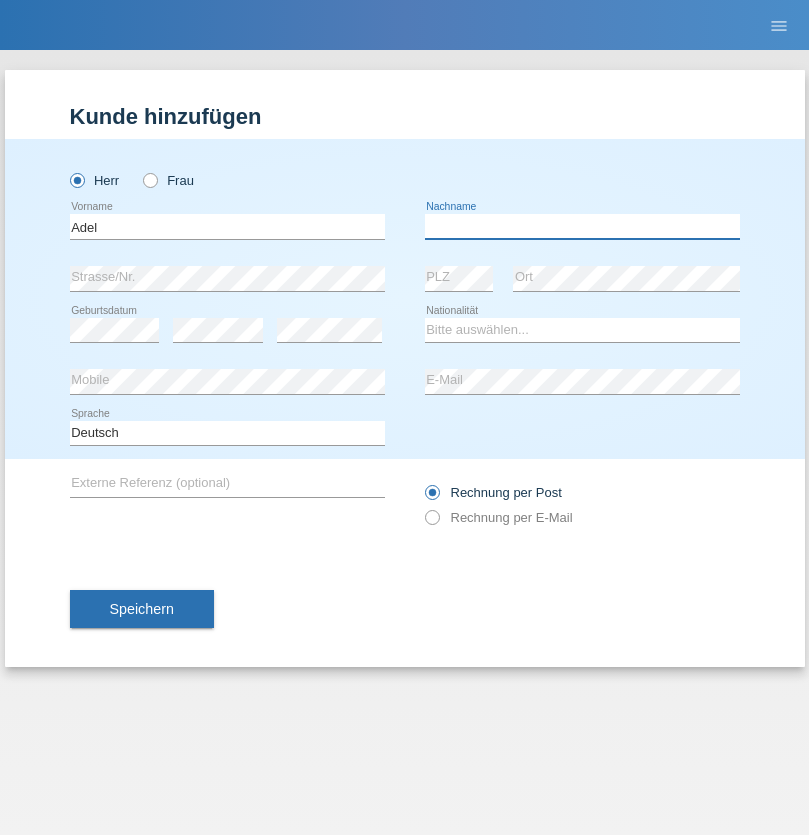 click at bounding box center (582, 226) 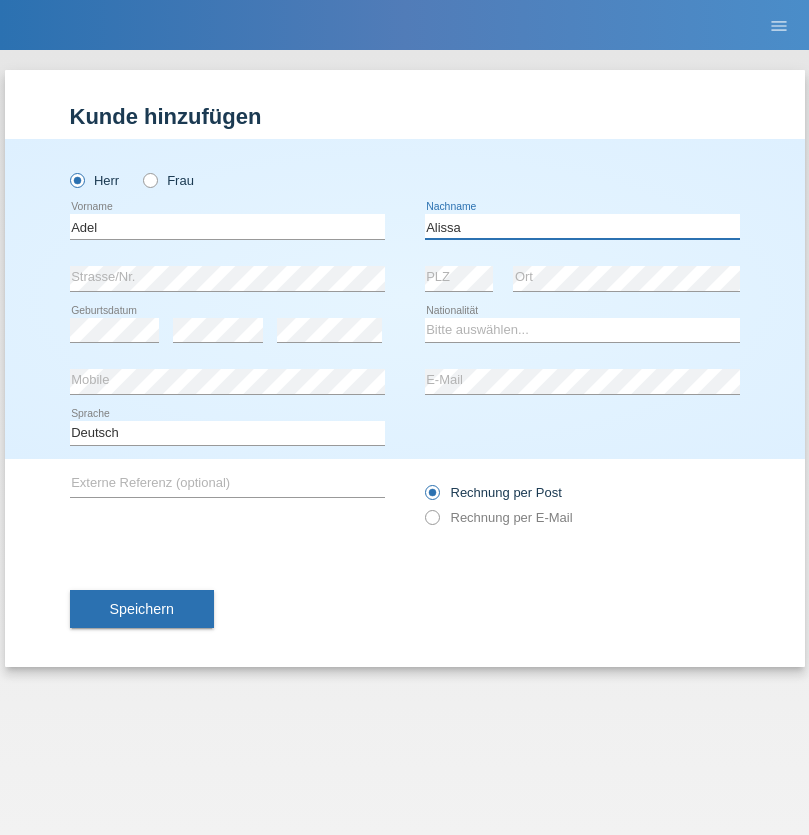 type on "Alissa" 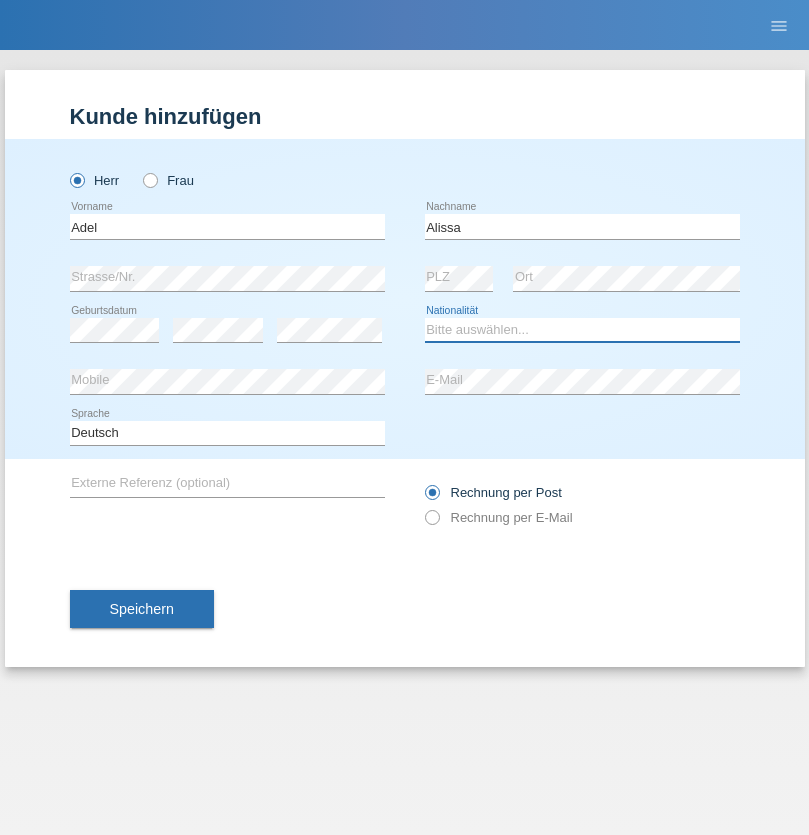 select on "SY" 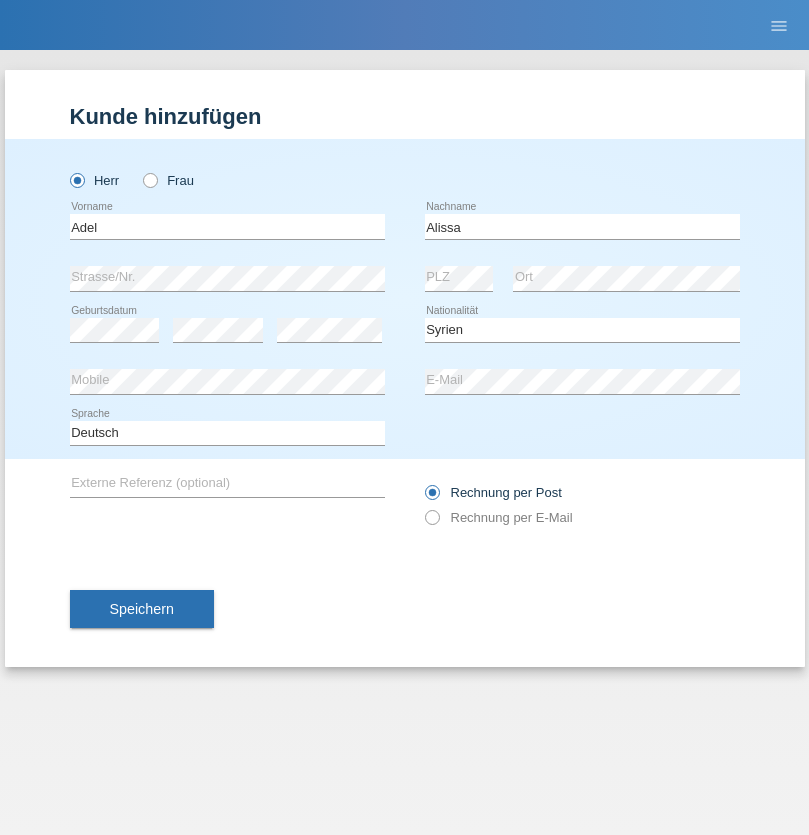 select on "C" 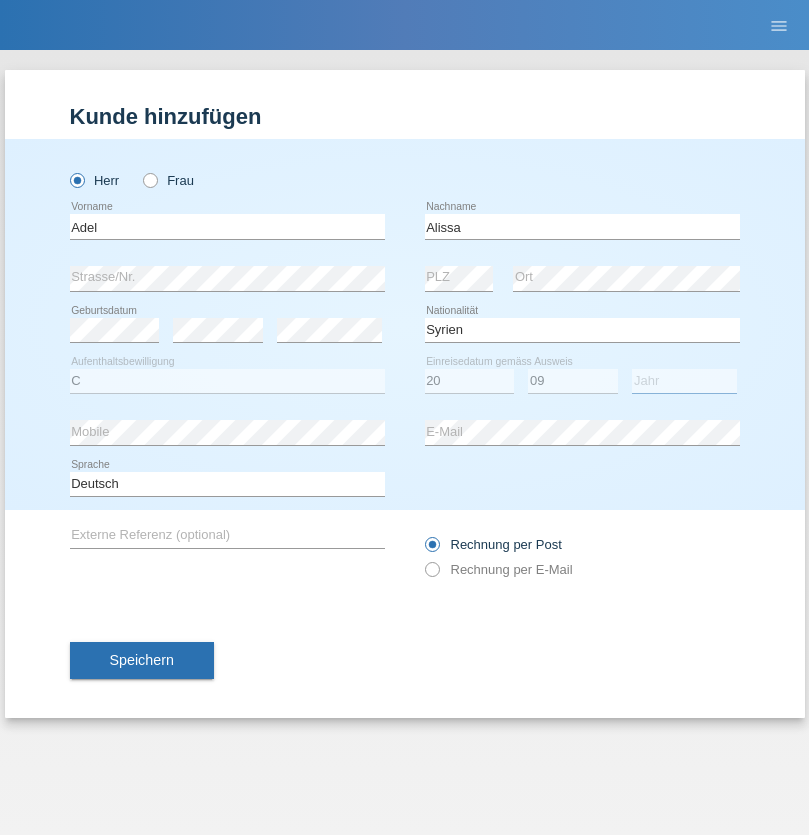 select on "2018" 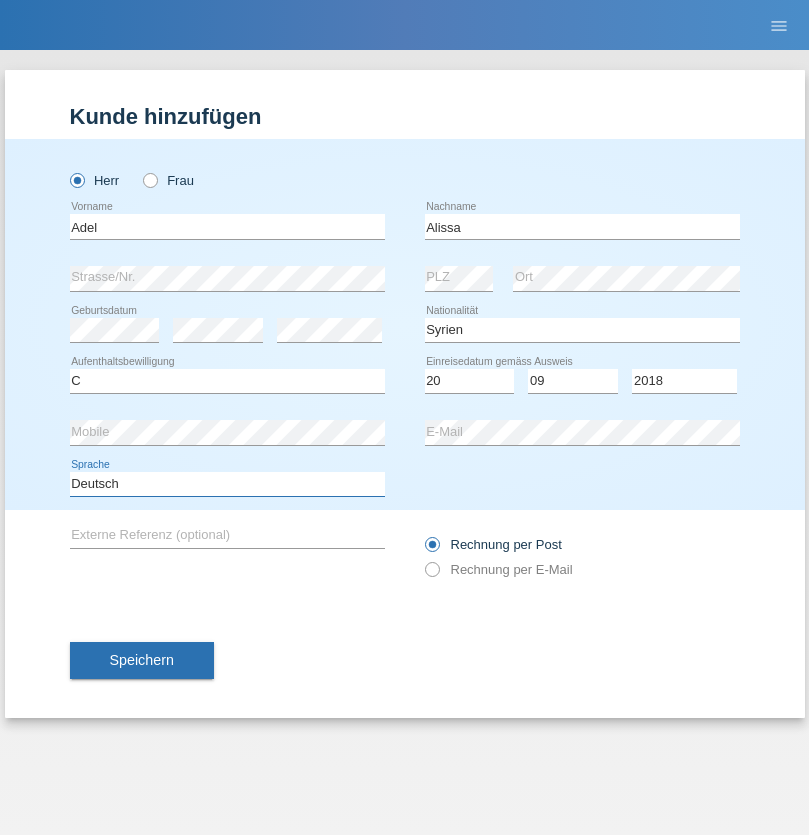 select on "en" 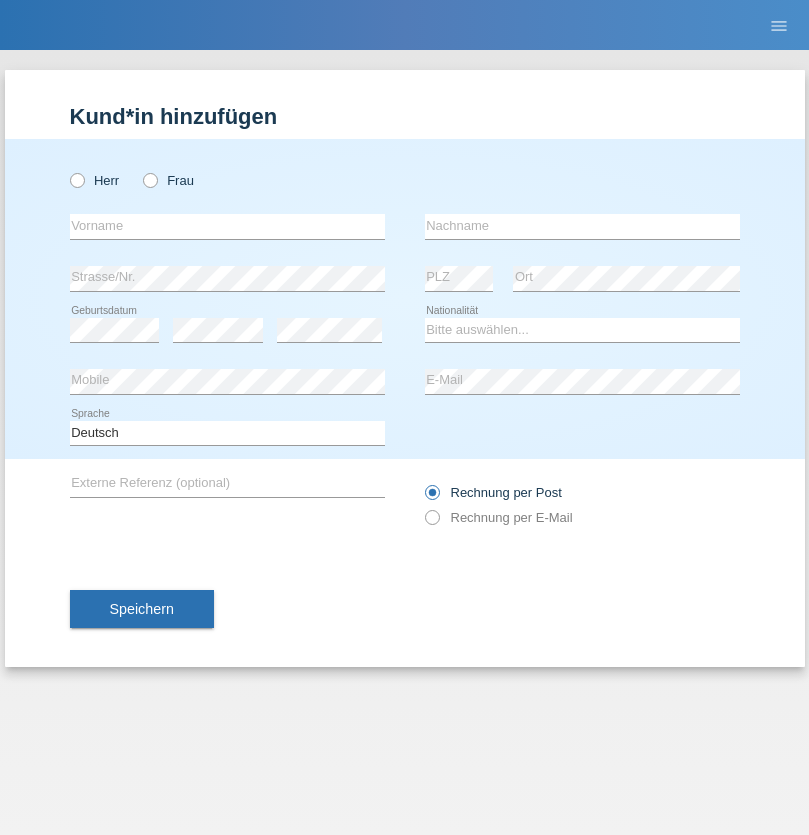 scroll, scrollTop: 0, scrollLeft: 0, axis: both 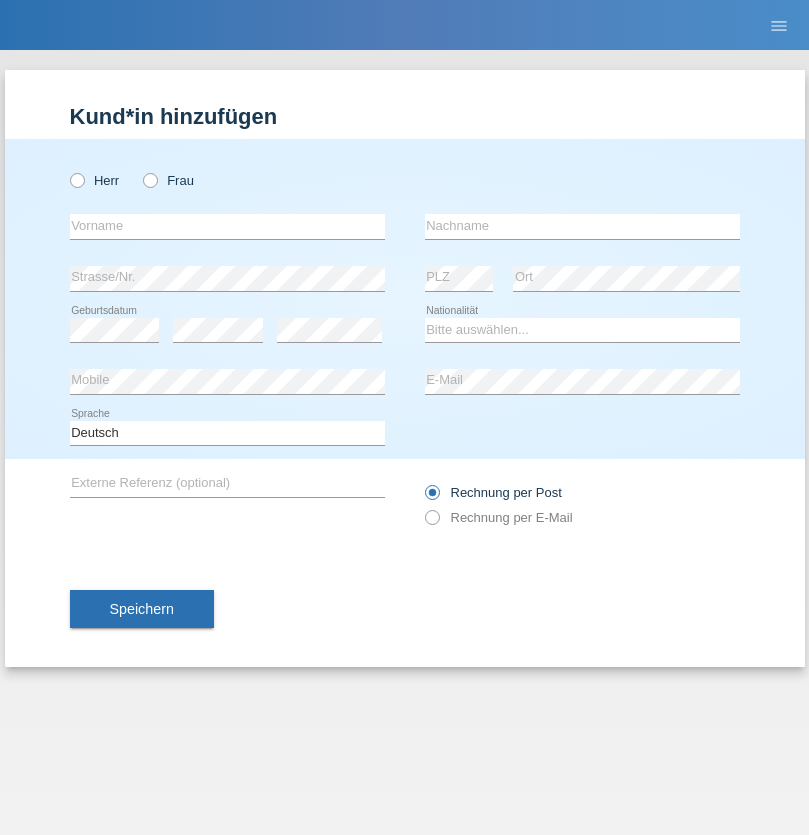 radio on "true" 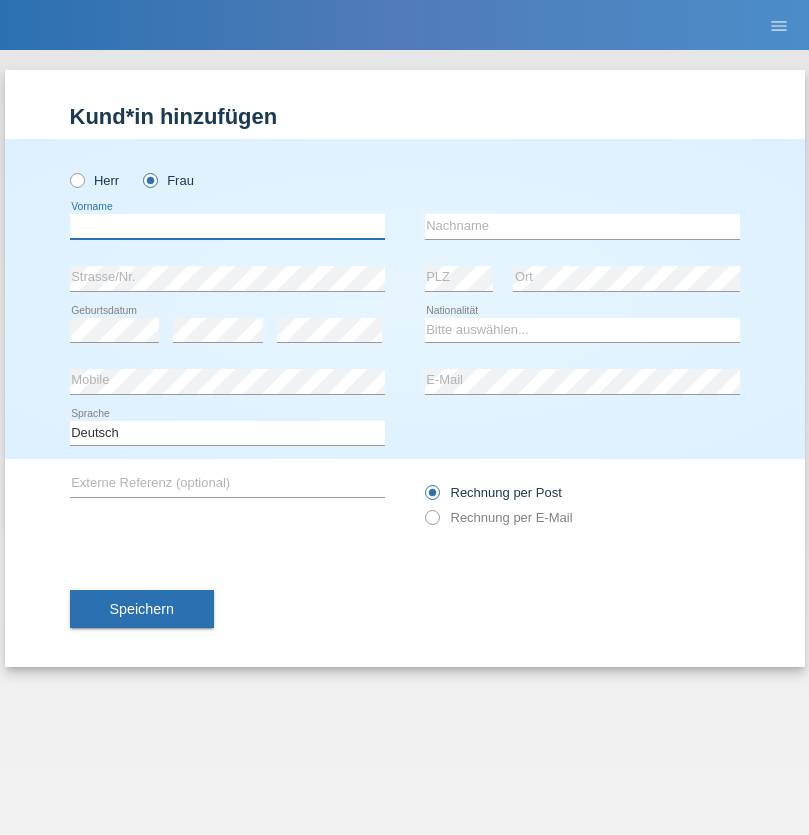 click at bounding box center [227, 226] 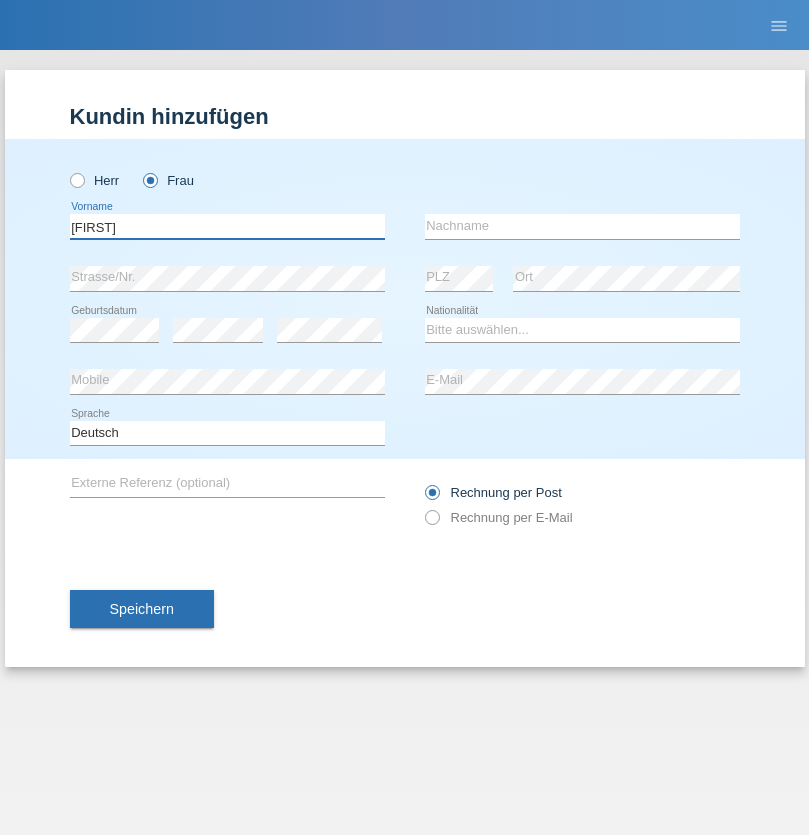type on "[FIRST]" 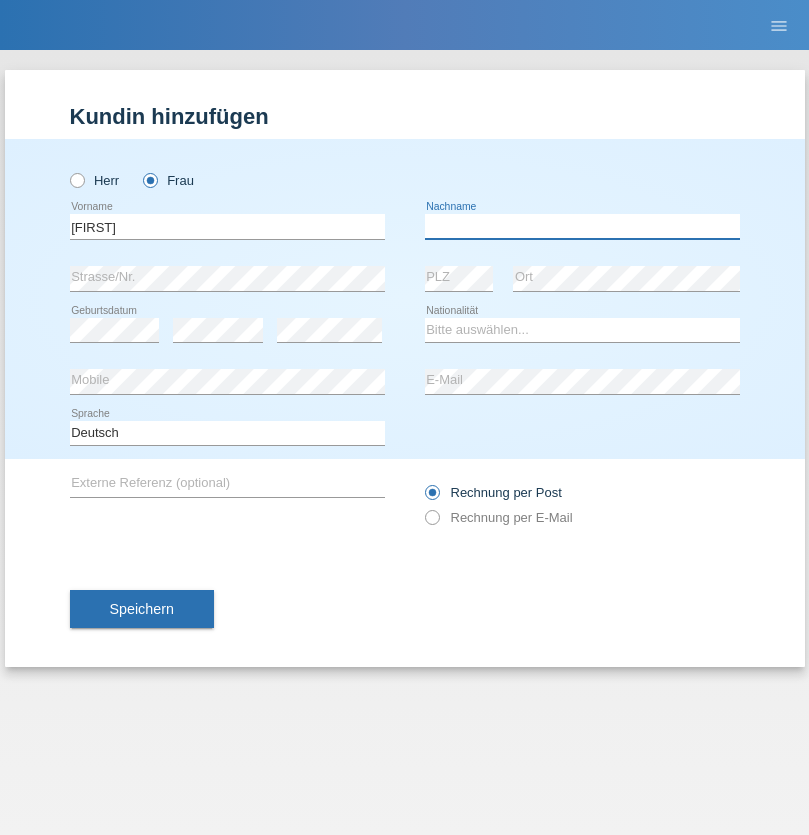 click at bounding box center (582, 226) 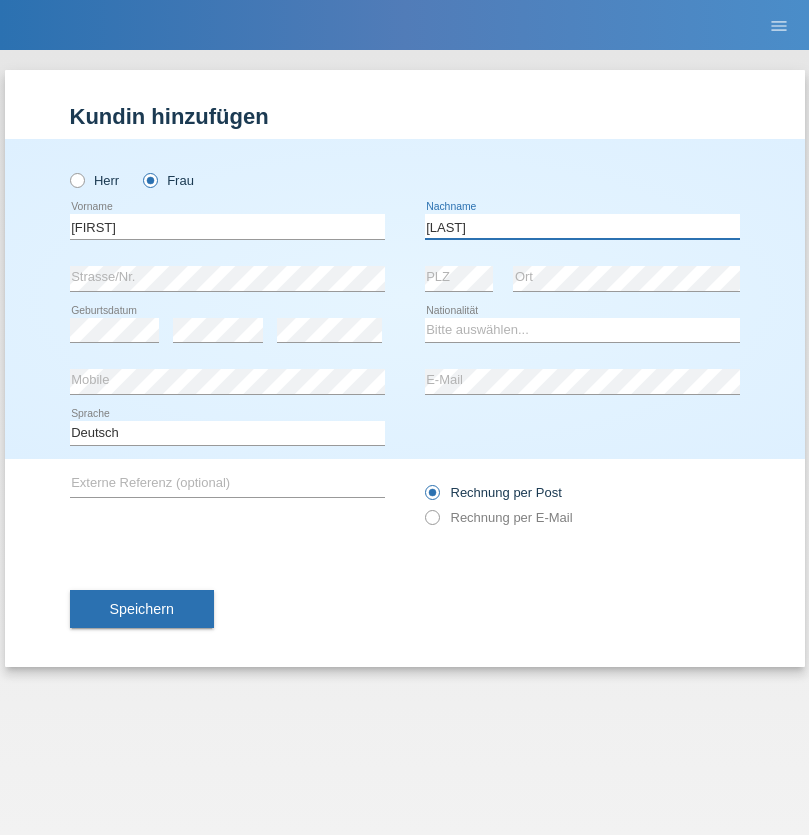 type on "[LAST]" 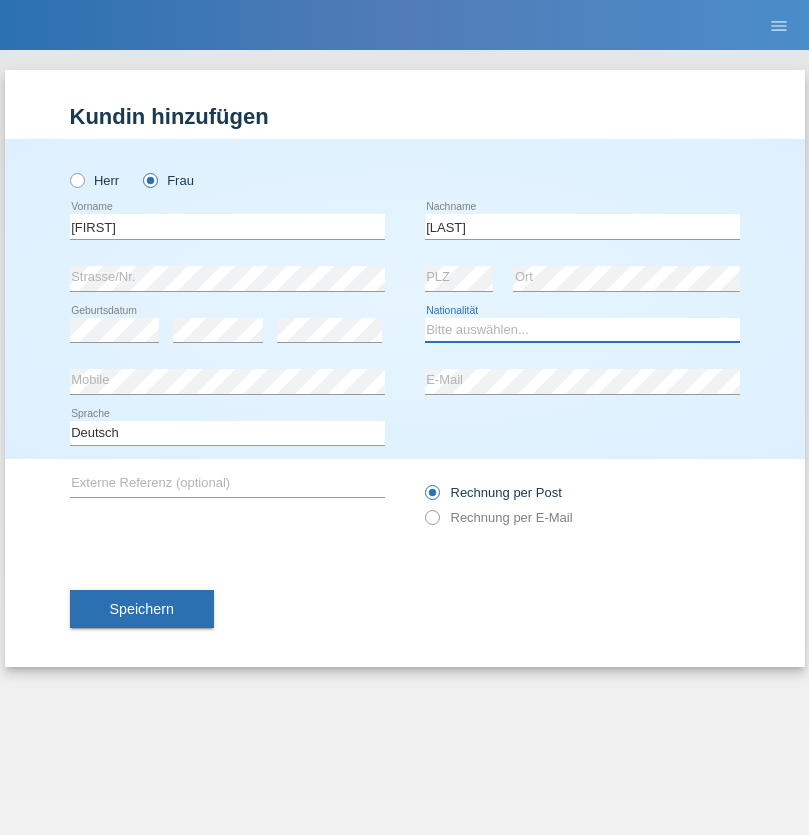 select on "MK" 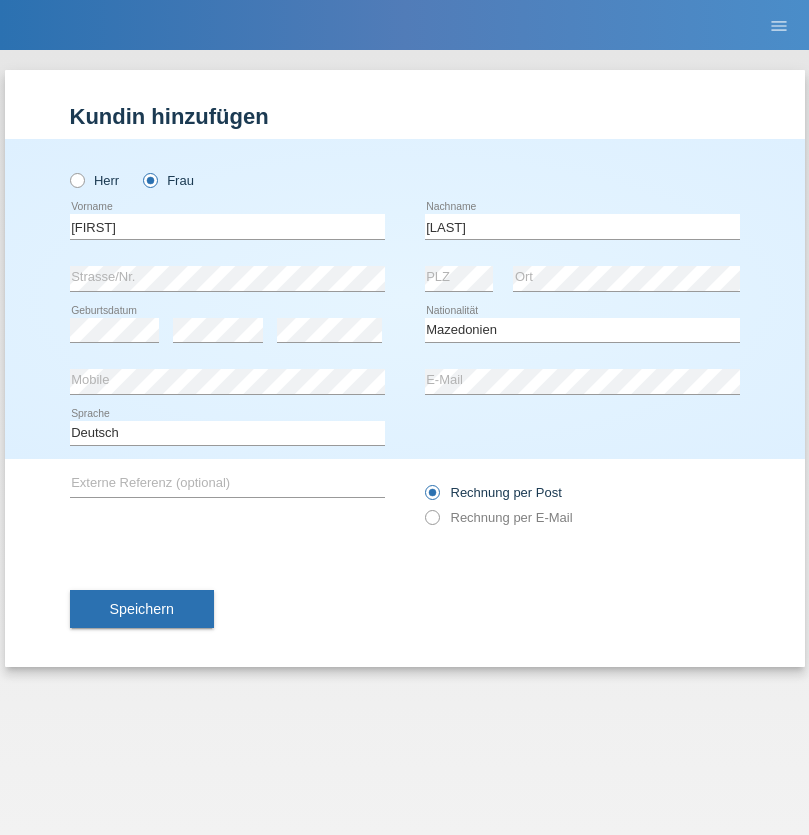 select on "C" 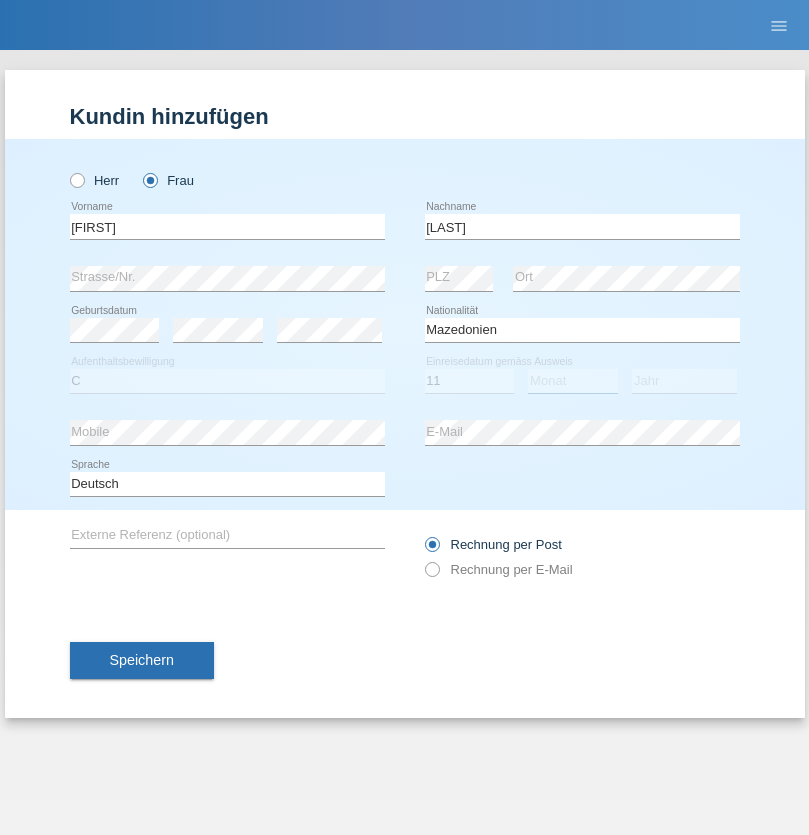 select on "09" 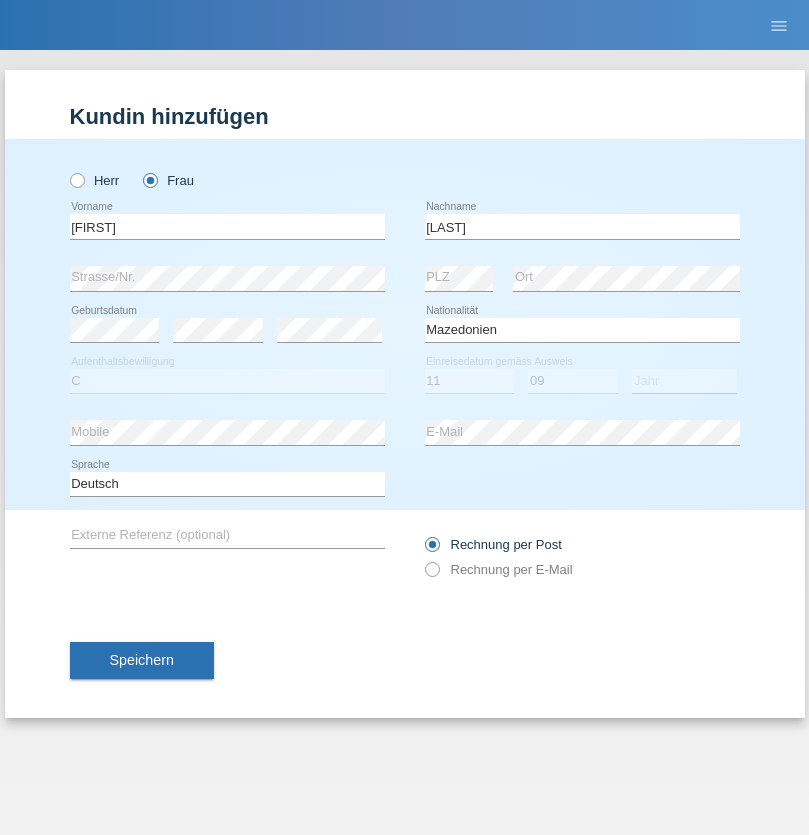select on "2008" 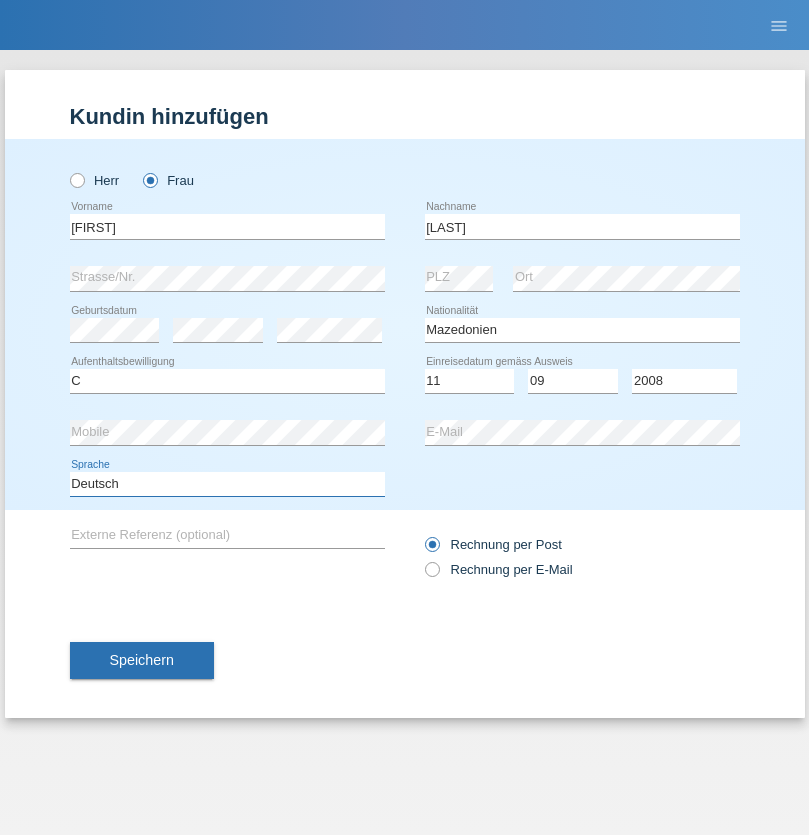 select on "en" 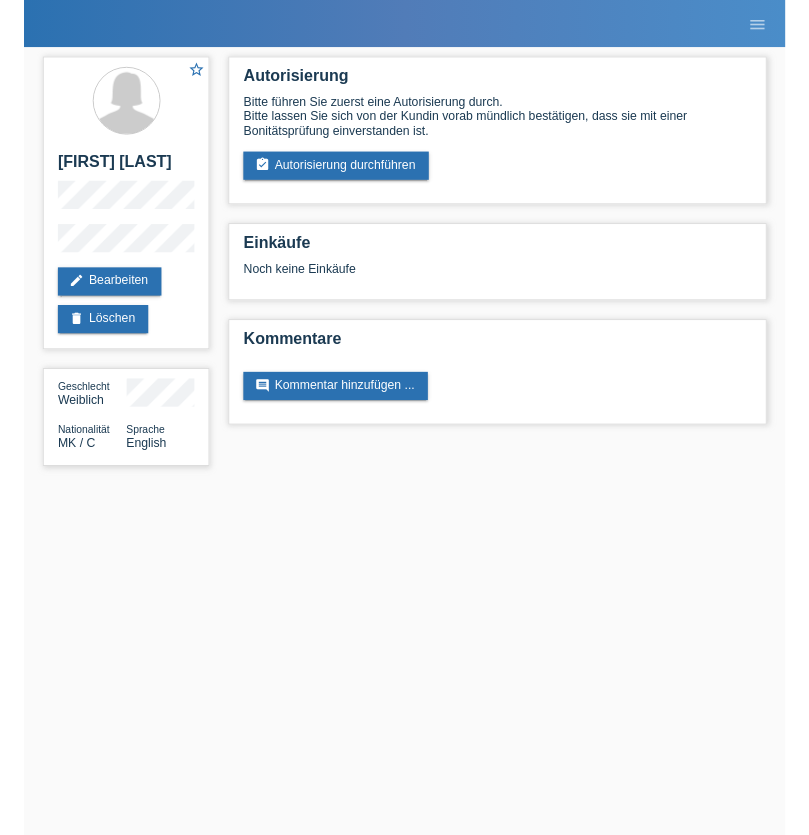 scroll, scrollTop: 0, scrollLeft: 0, axis: both 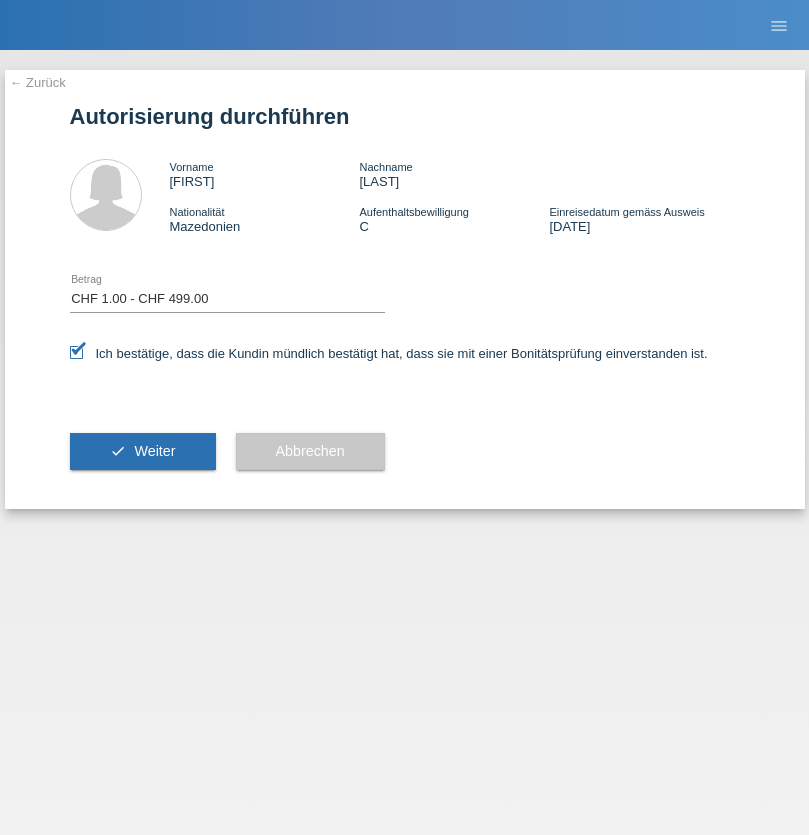 select on "1" 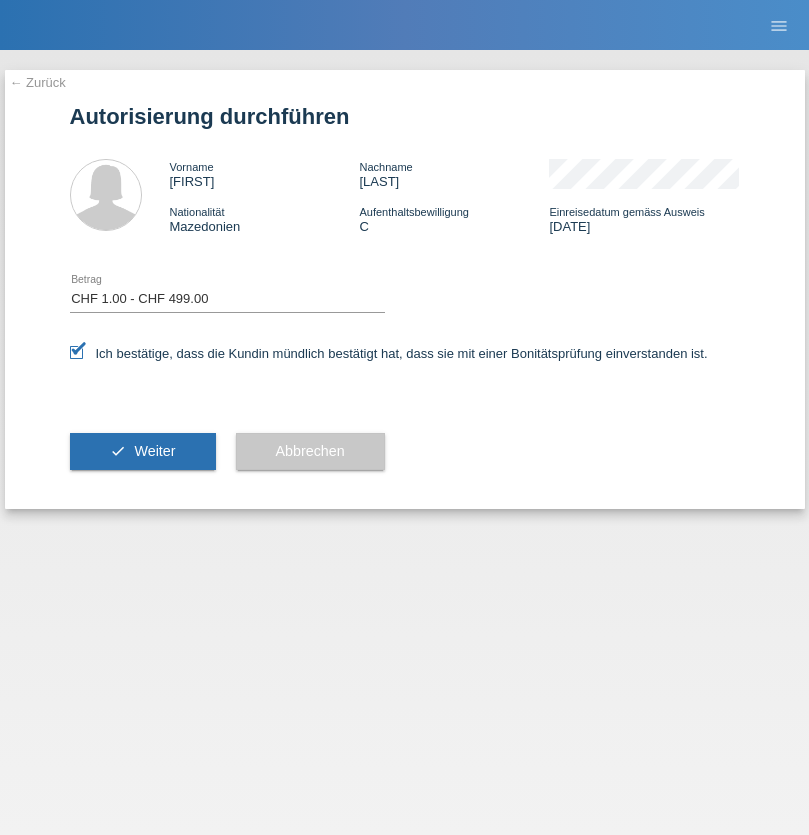 scroll, scrollTop: 0, scrollLeft: 0, axis: both 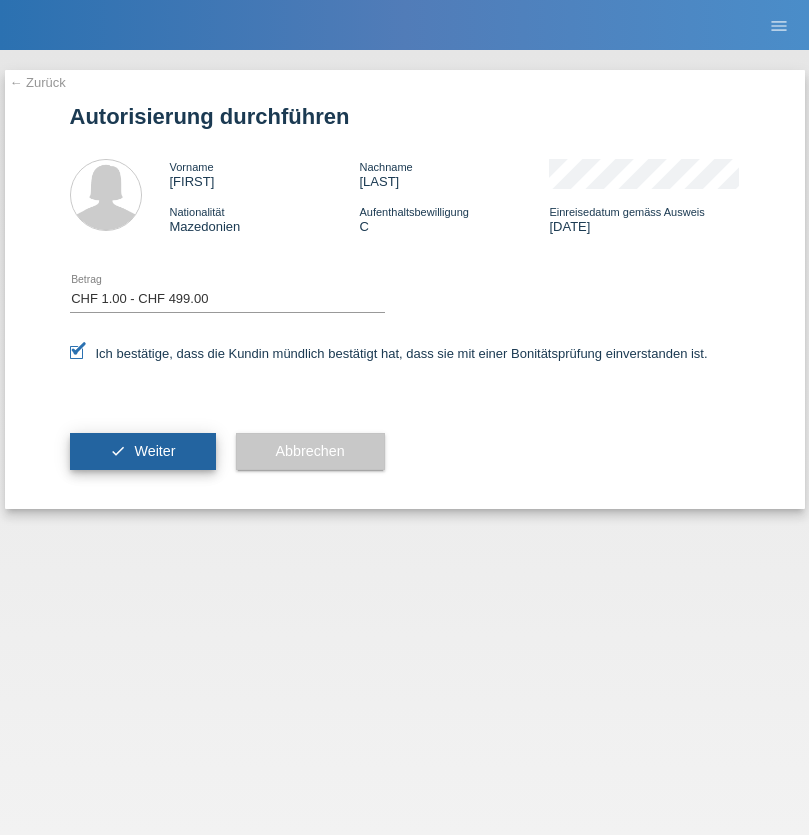 click on "Weiter" at bounding box center [154, 451] 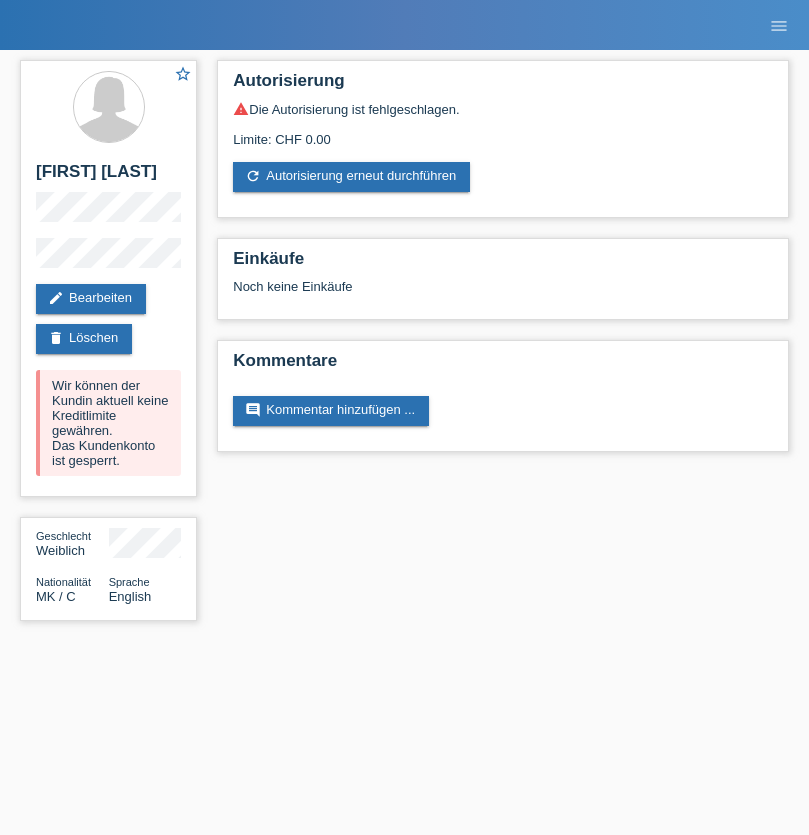scroll, scrollTop: 0, scrollLeft: 0, axis: both 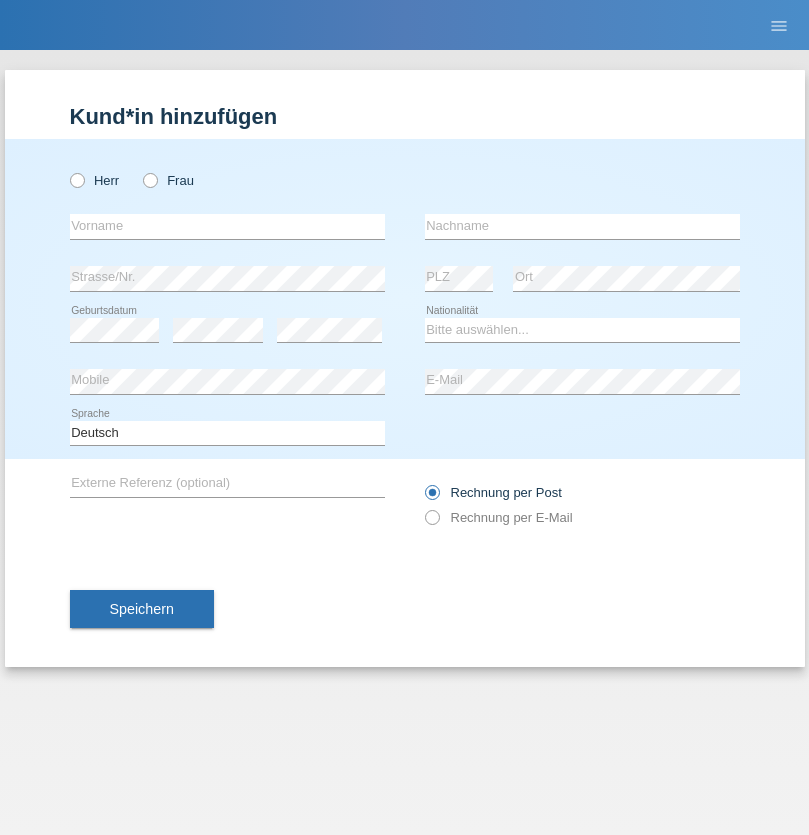 radio on "true" 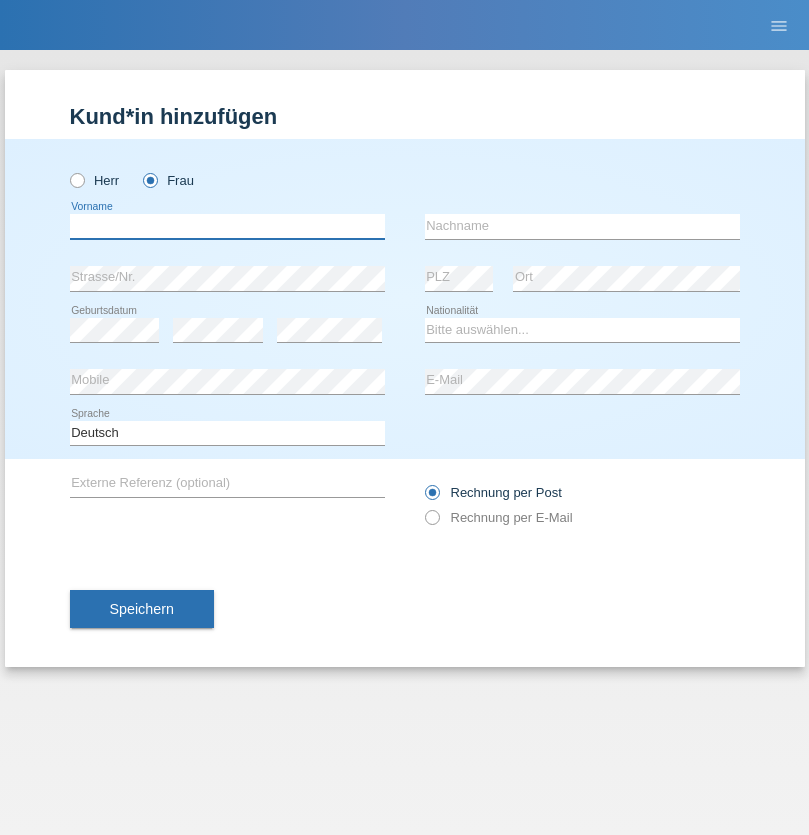 click at bounding box center (227, 226) 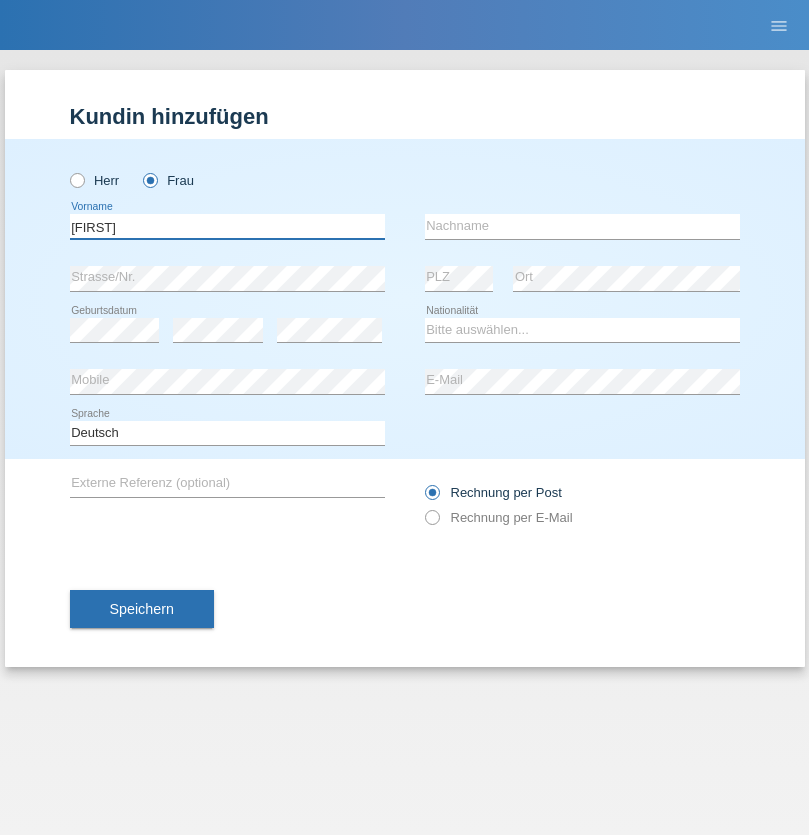 type on "[FIRST]" 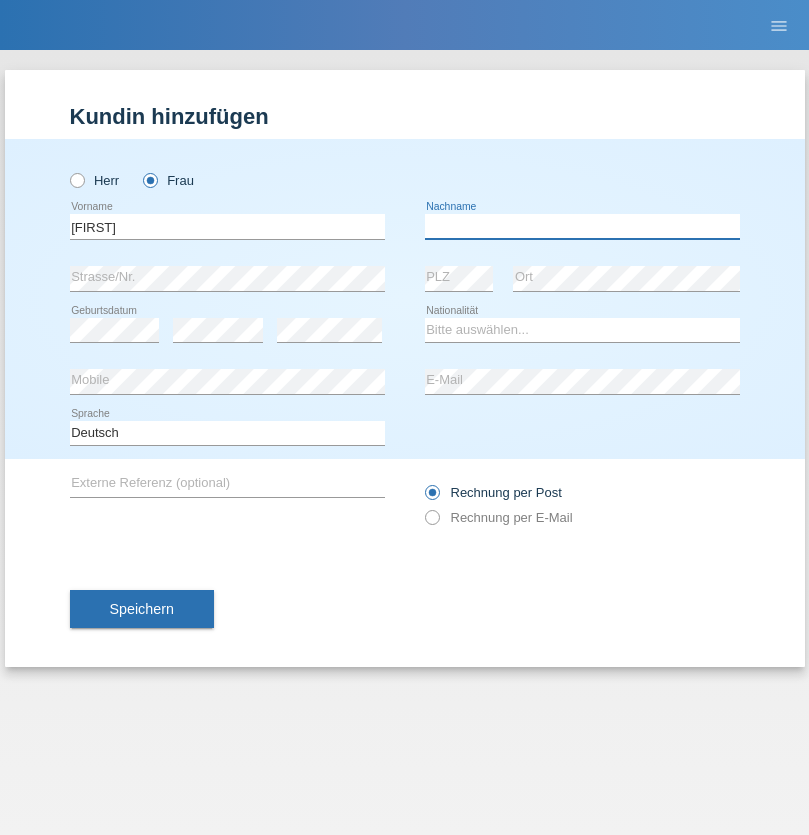 click at bounding box center [582, 226] 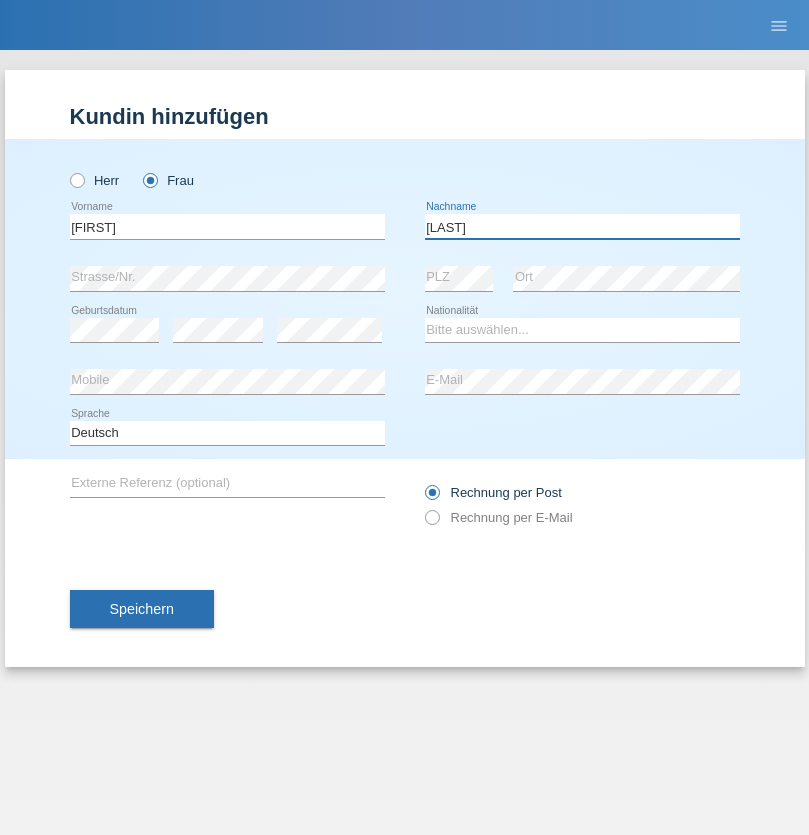 type on "[LAST]" 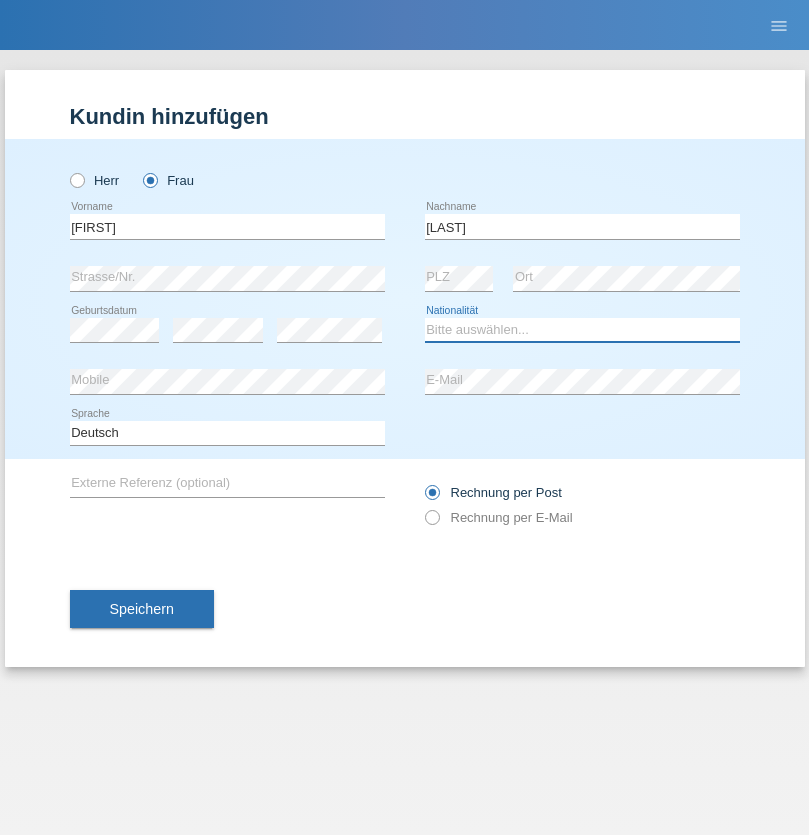 select on "MK" 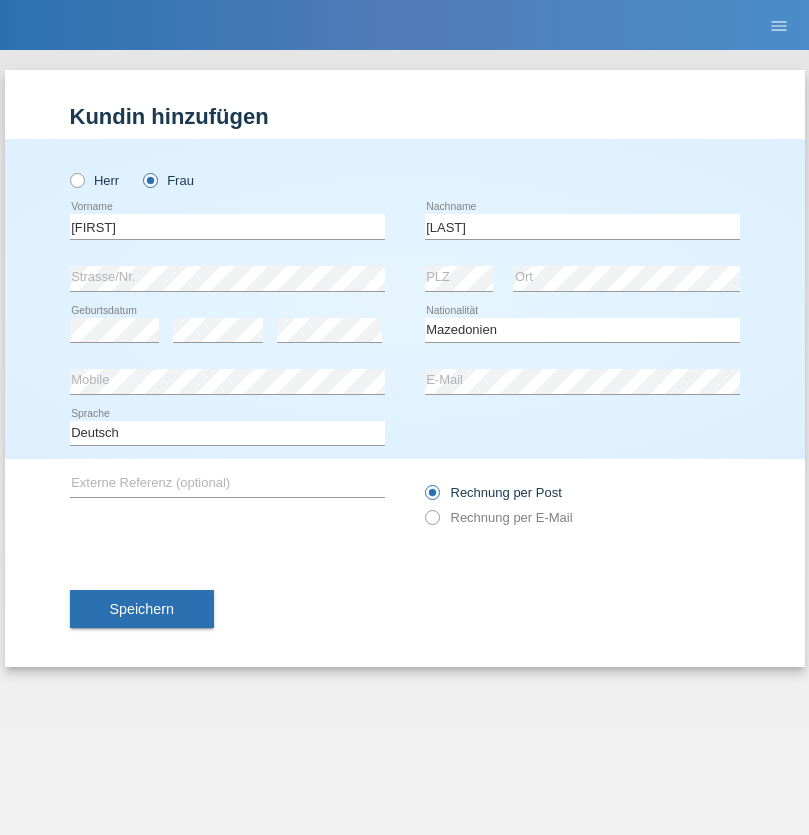 select on "C" 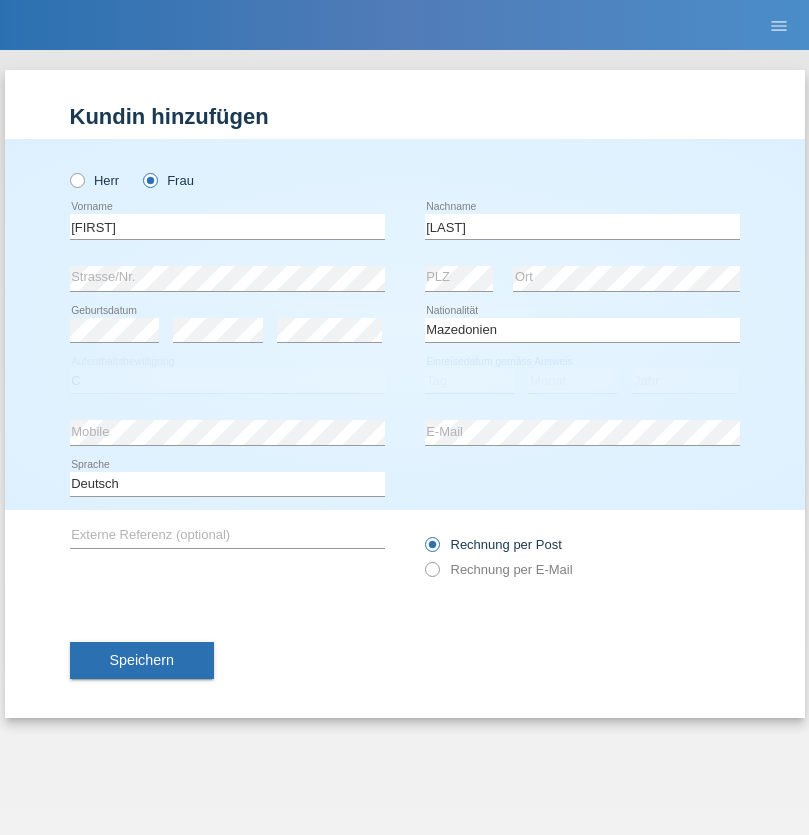 select on "24" 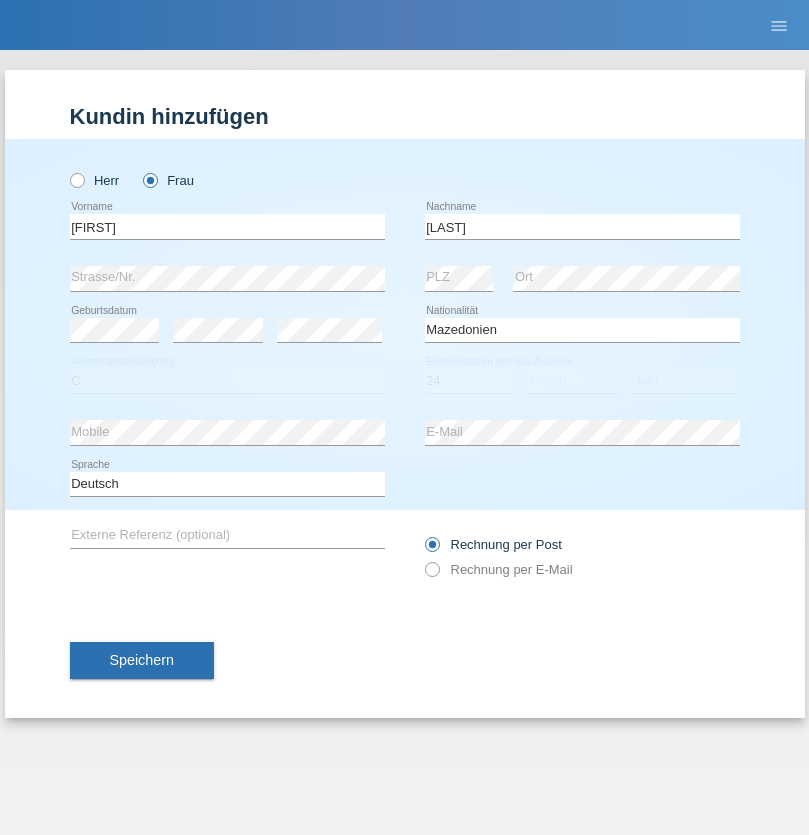 select on "11" 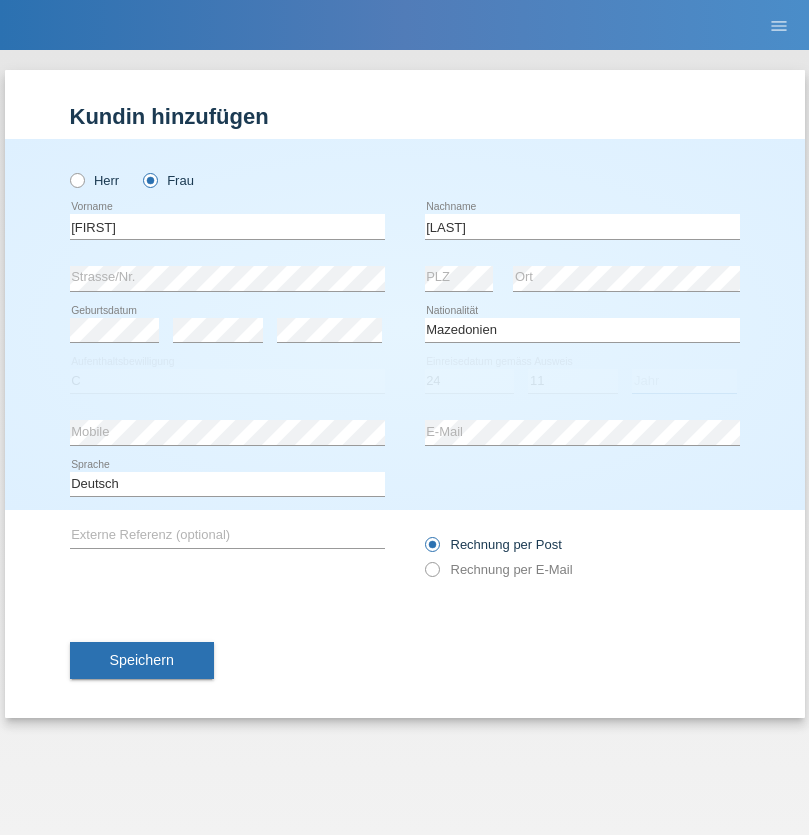 select on "2006" 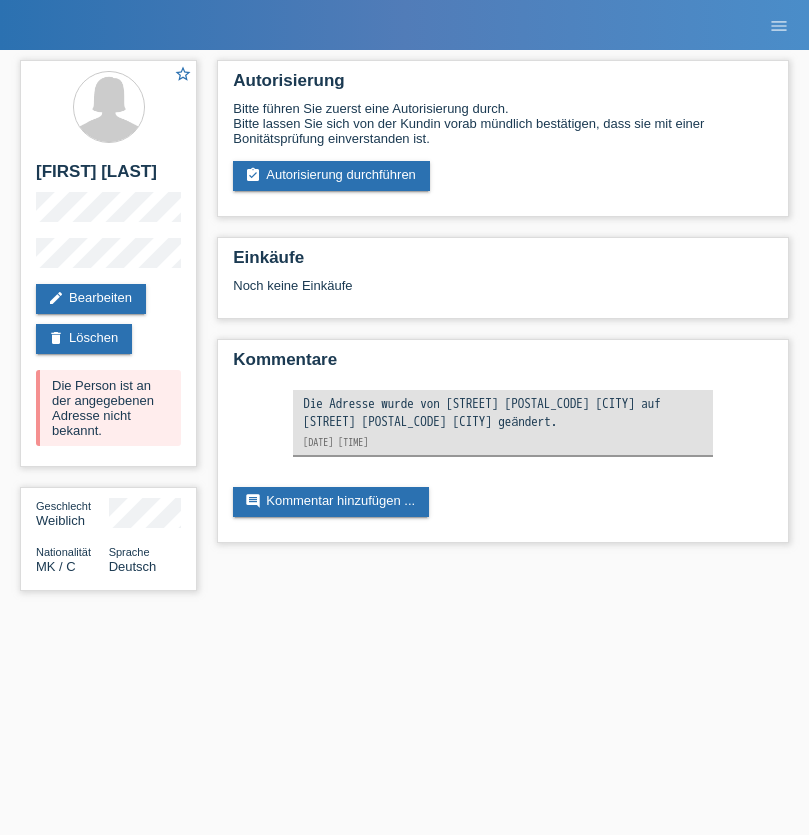 scroll, scrollTop: 0, scrollLeft: 0, axis: both 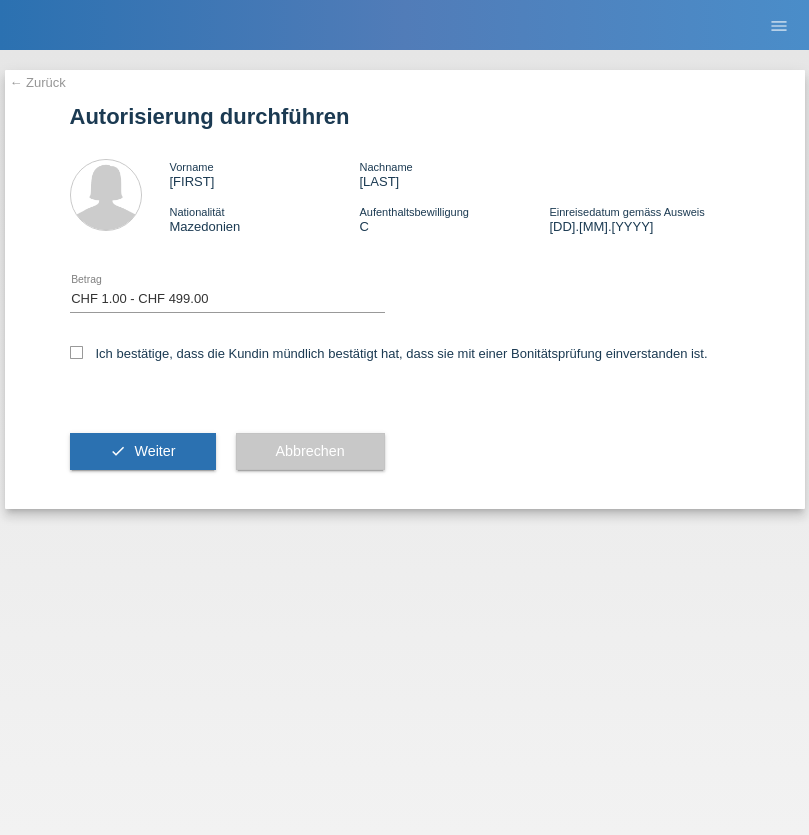 select on "1" 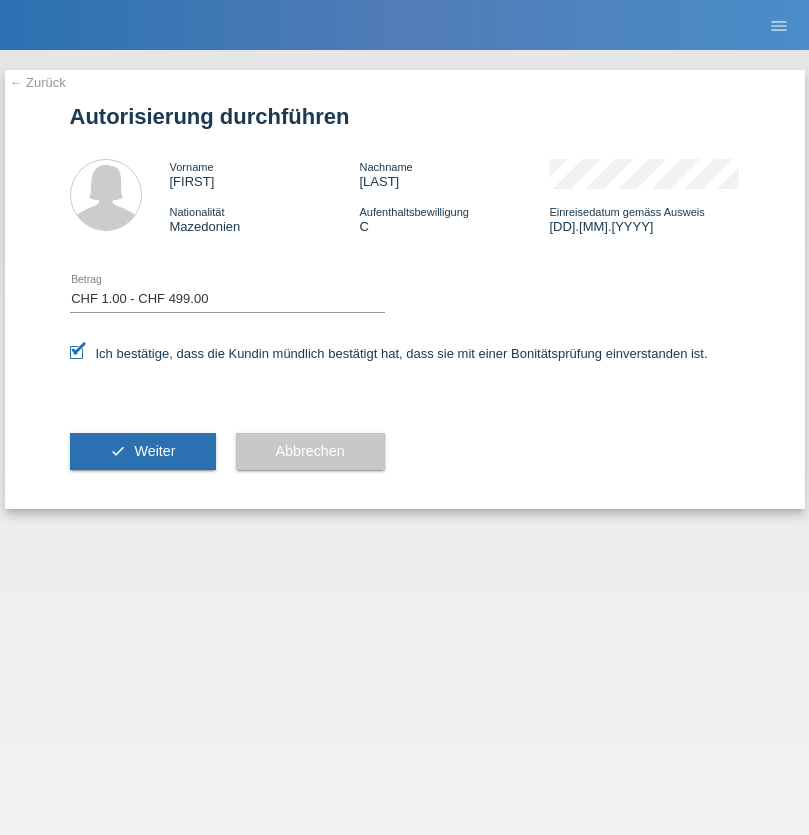 scroll, scrollTop: 0, scrollLeft: 0, axis: both 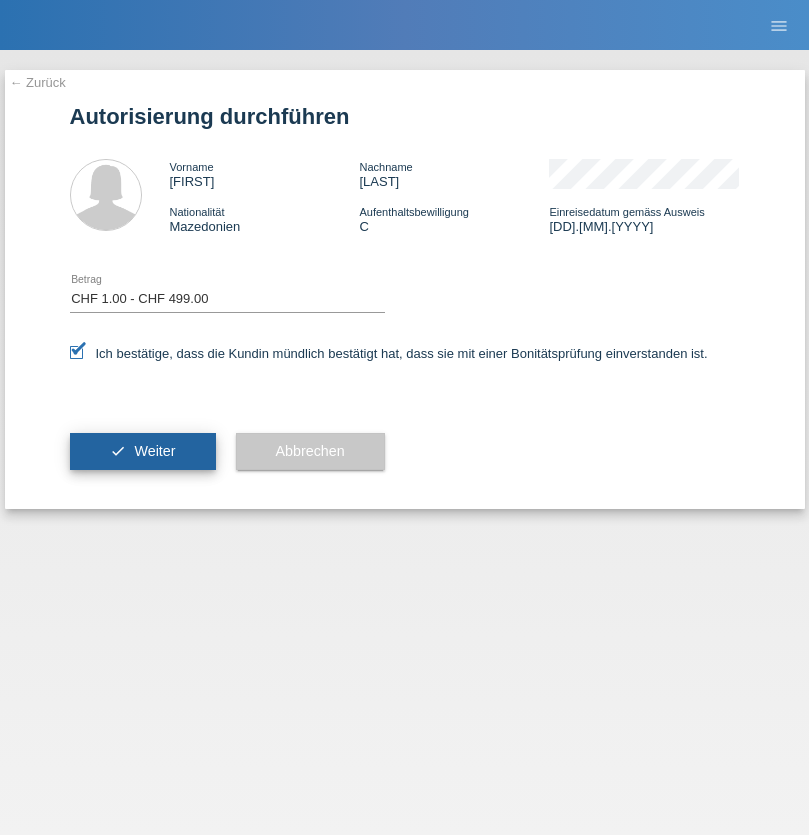 click on "Weiter" at bounding box center (154, 451) 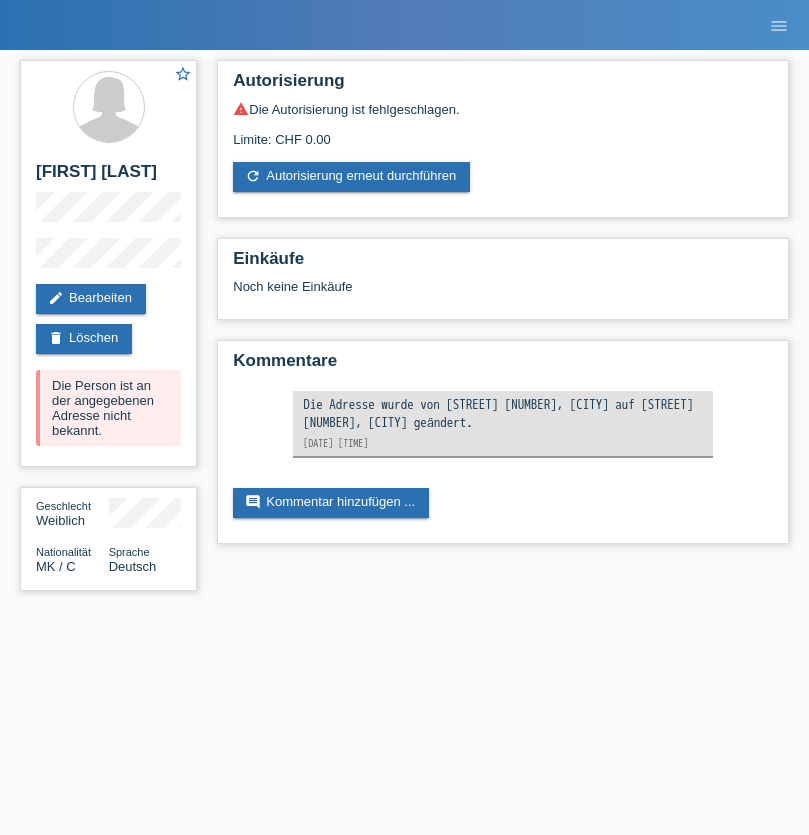 scroll, scrollTop: 0, scrollLeft: 0, axis: both 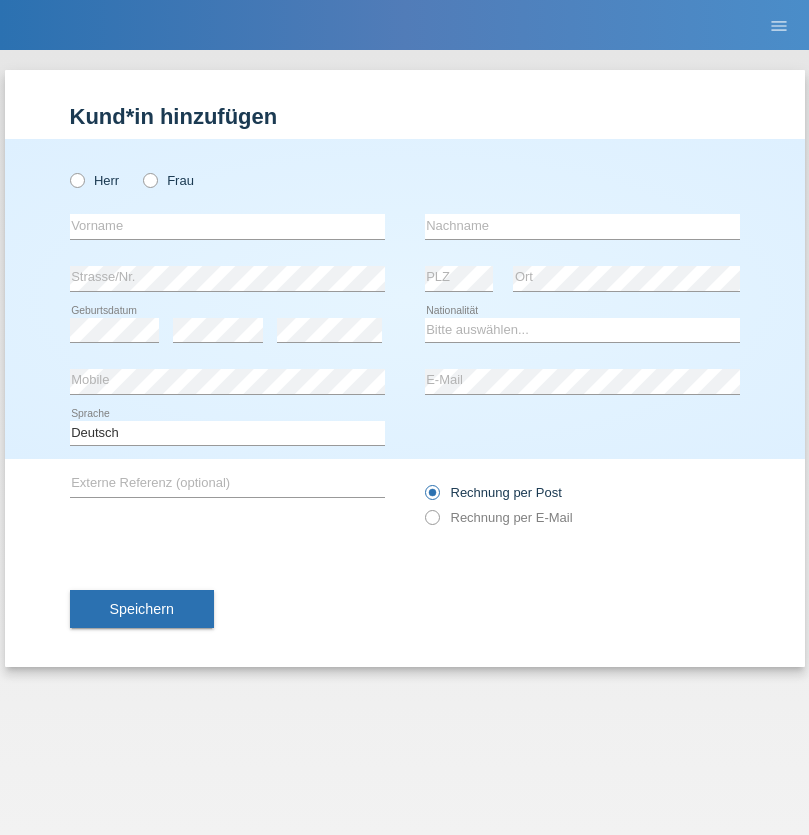 radio on "true" 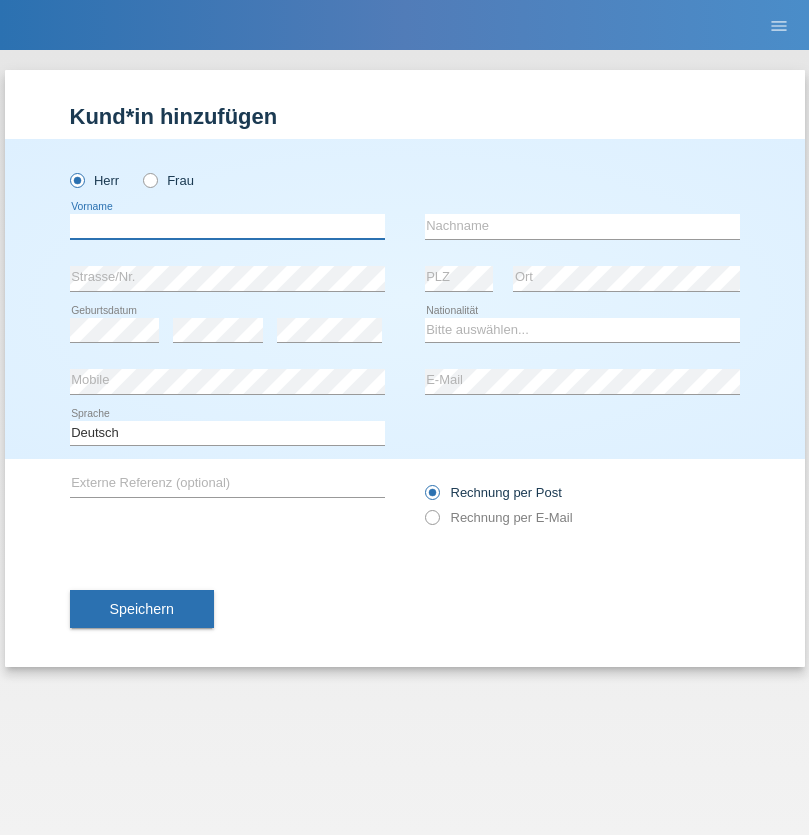 click at bounding box center [227, 226] 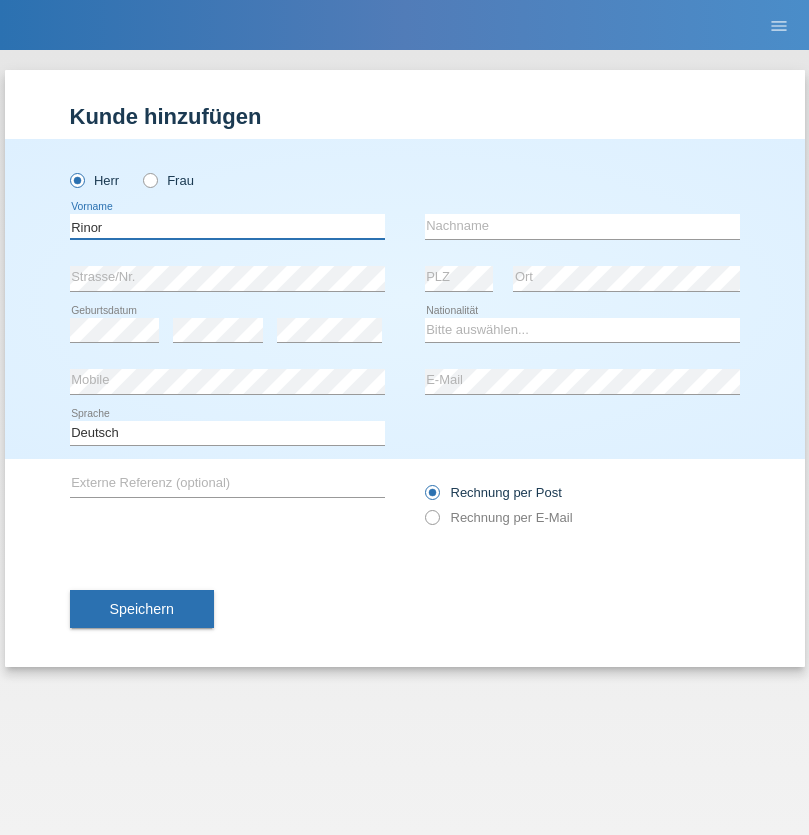 type on "[FIRST]" 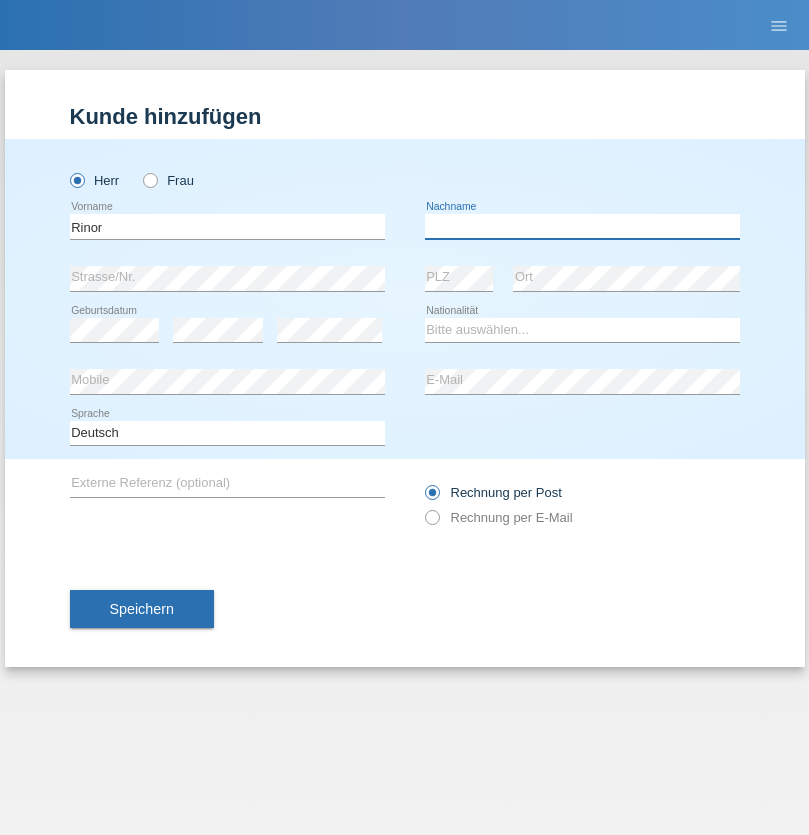 click at bounding box center (582, 226) 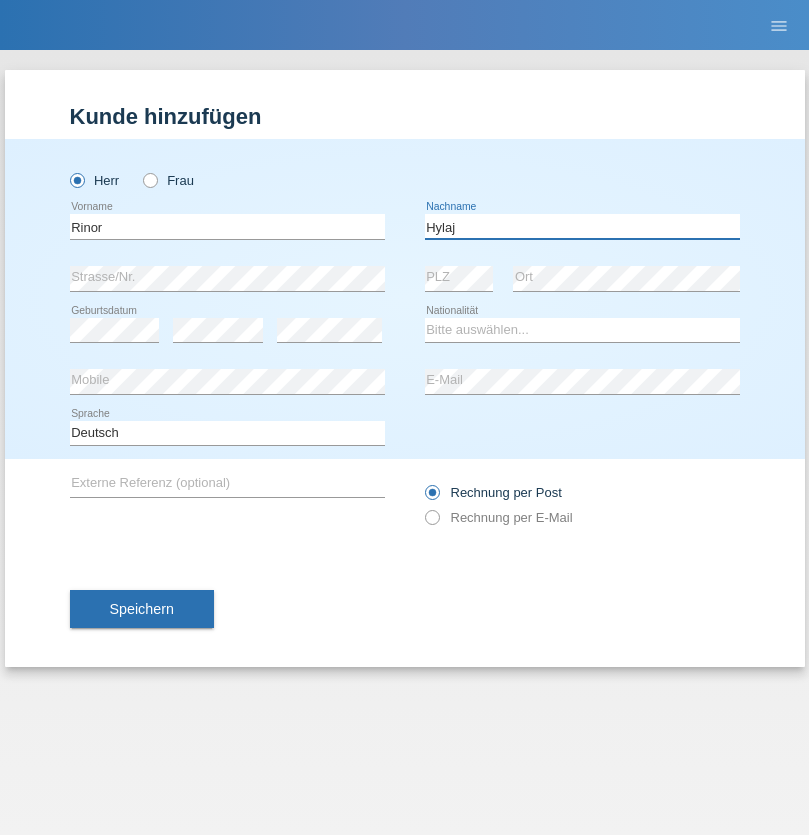 type on "[LAST]" 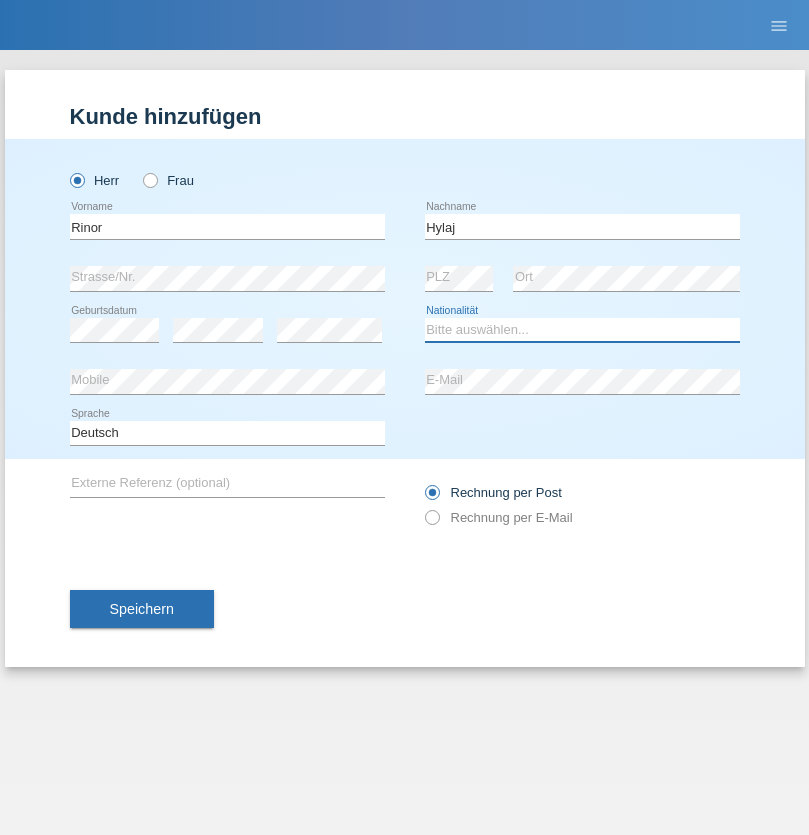 select on "XK" 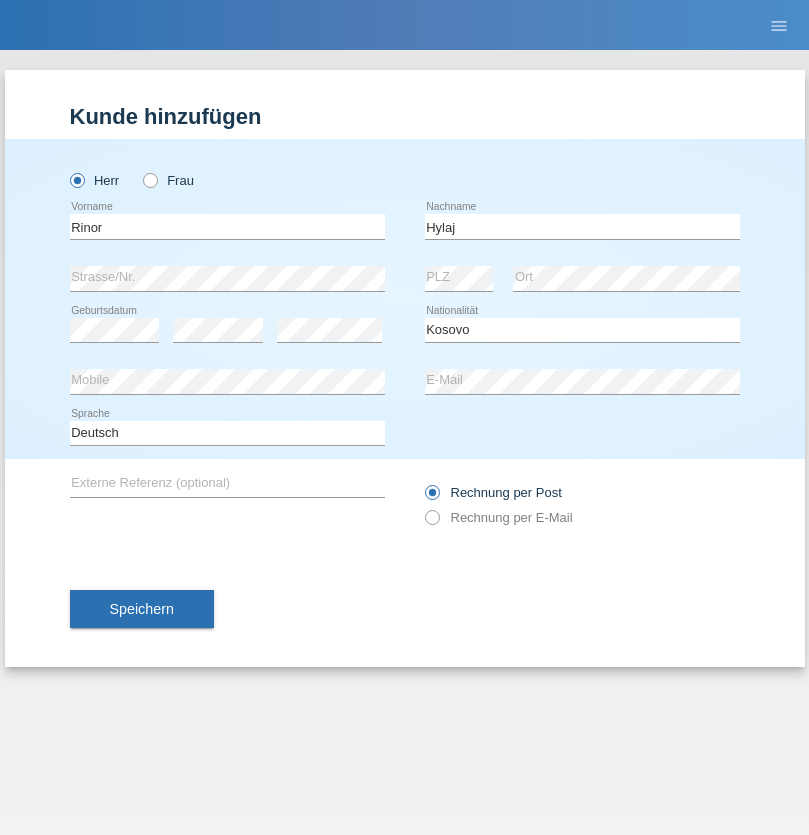 select on "C" 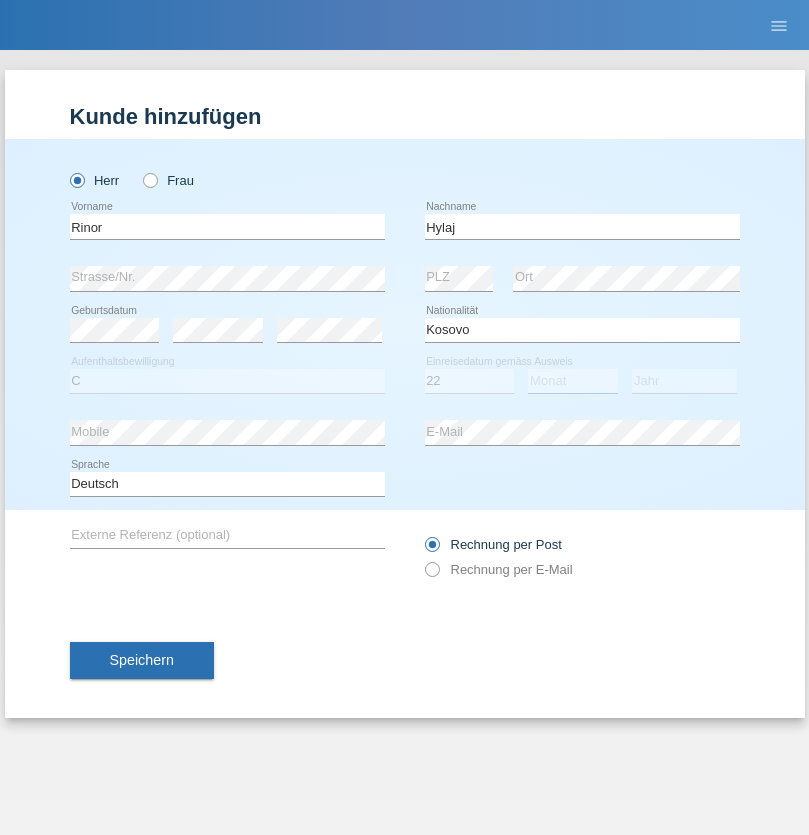 select on "07" 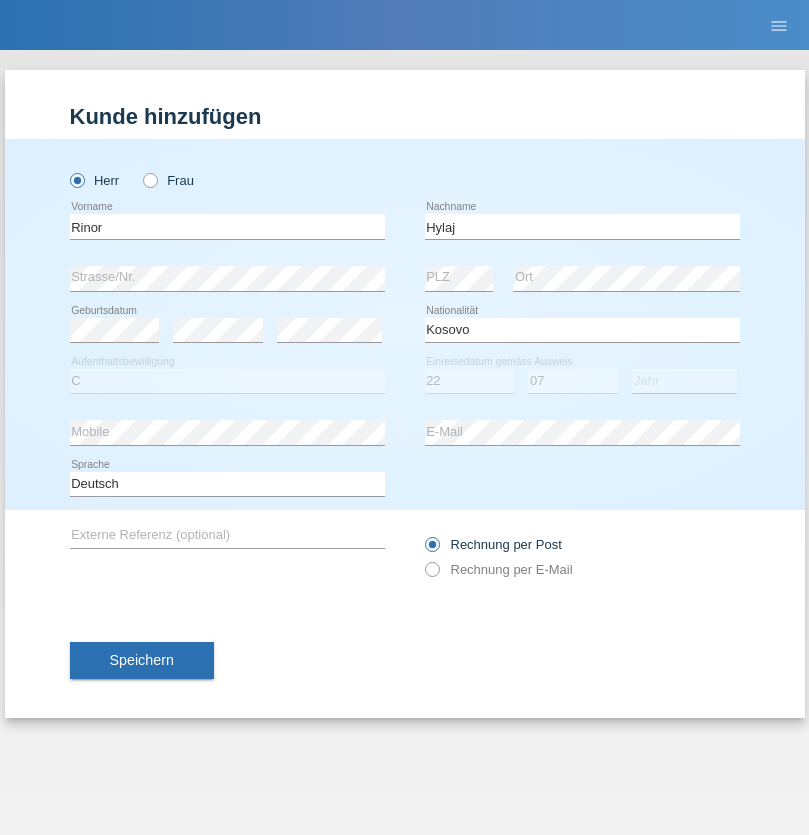 select on "2021" 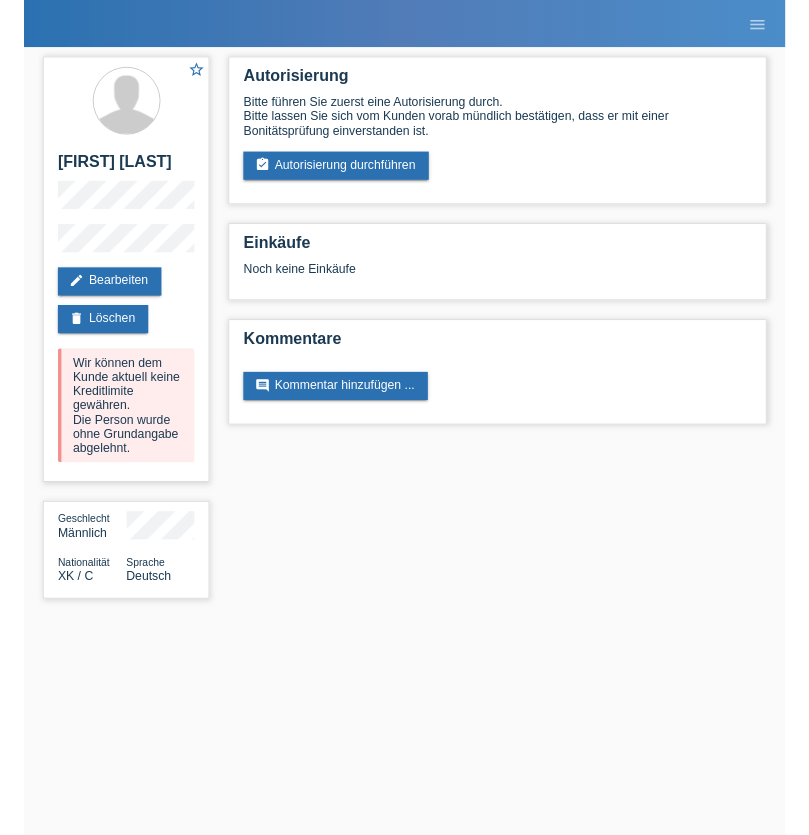 scroll, scrollTop: 0, scrollLeft: 0, axis: both 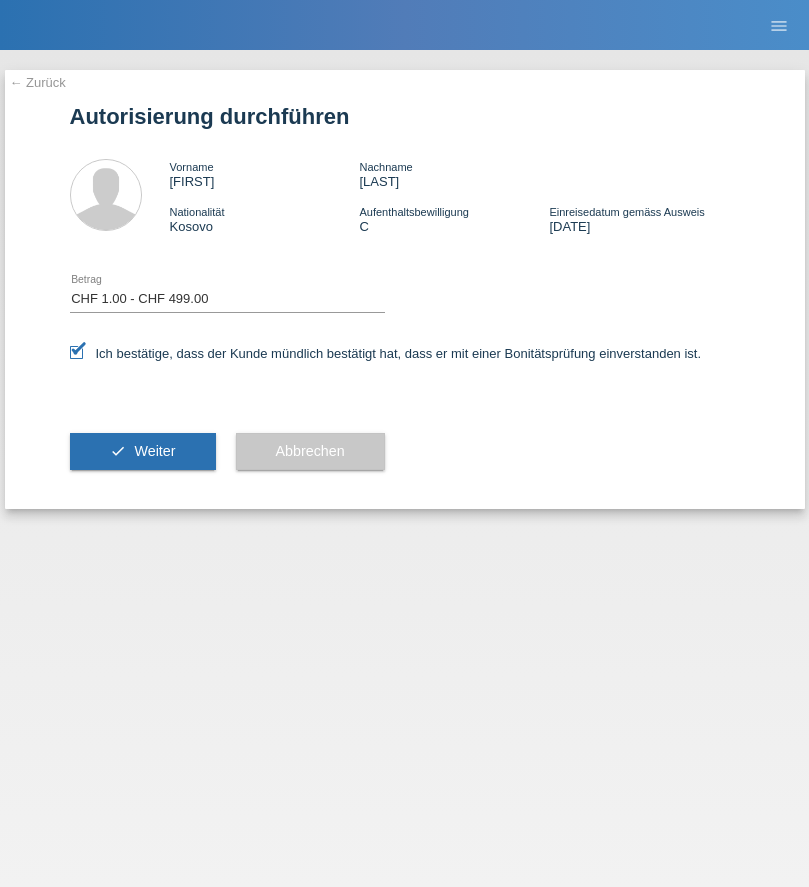 select on "1" 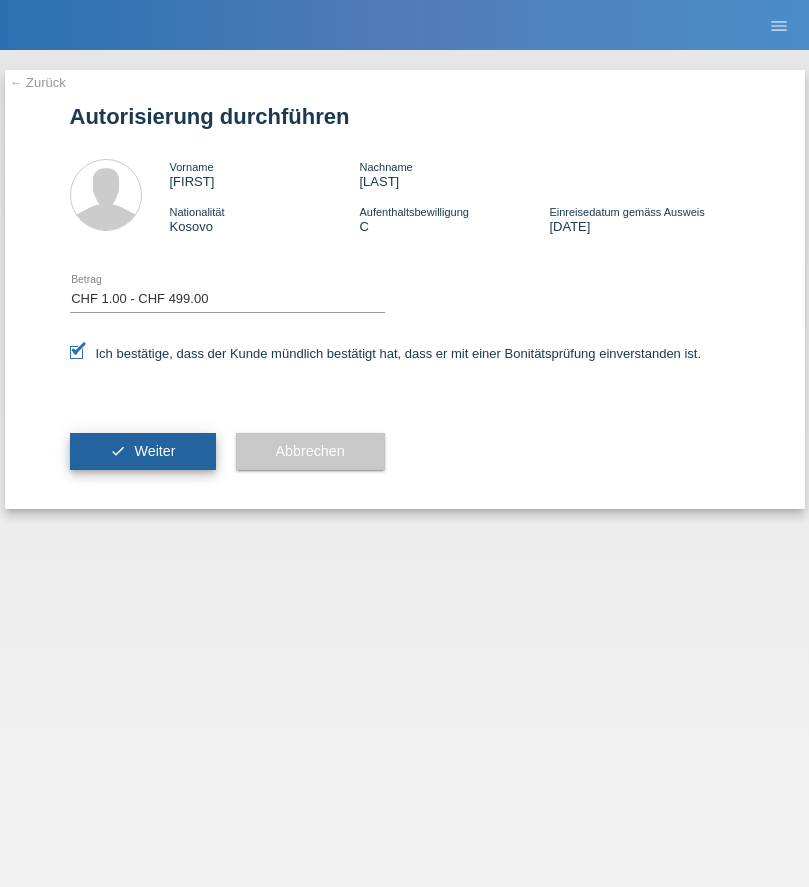 click on "Weiter" at bounding box center (154, 451) 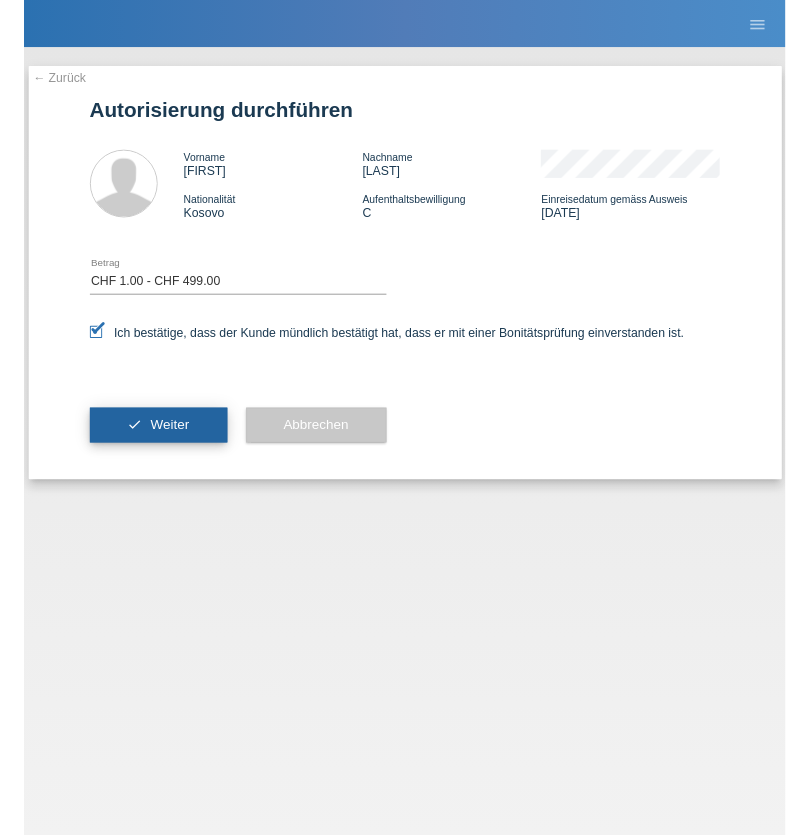 scroll, scrollTop: 0, scrollLeft: 0, axis: both 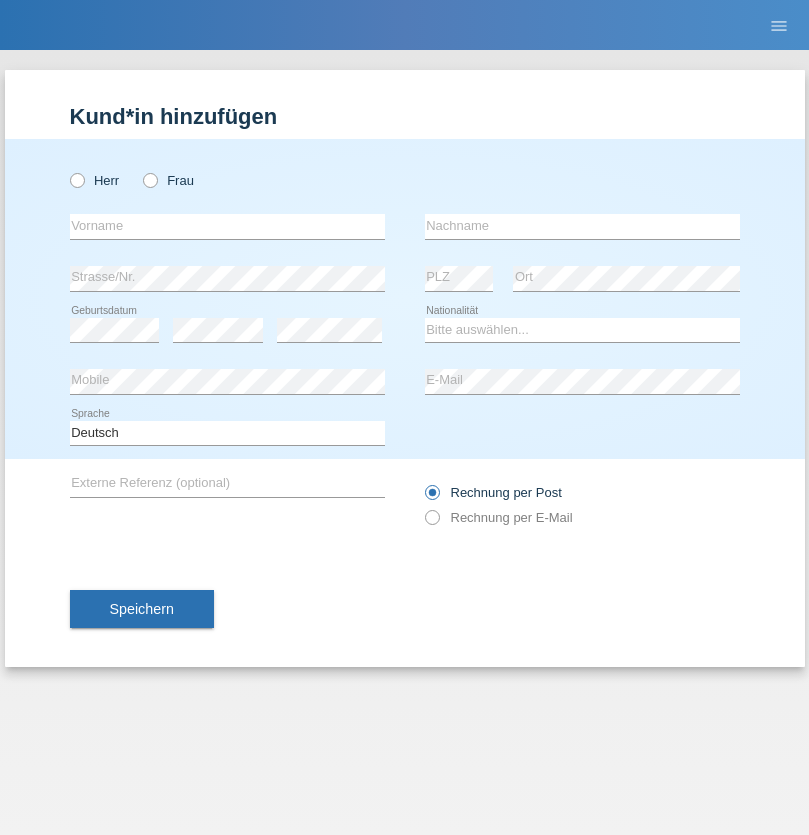 radio on "true" 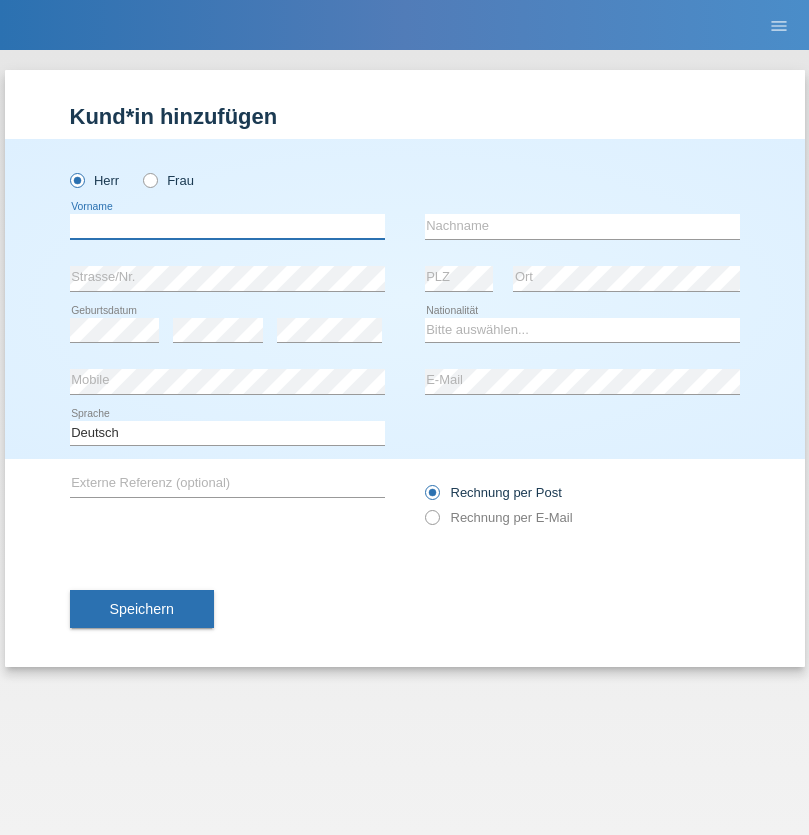 click at bounding box center (227, 226) 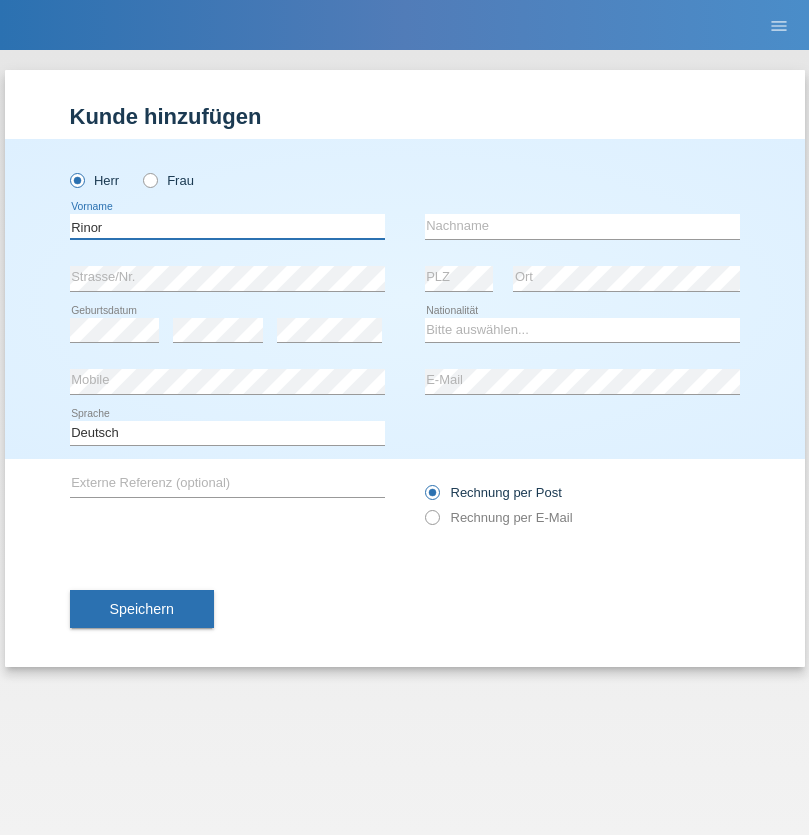 type on "Rinor" 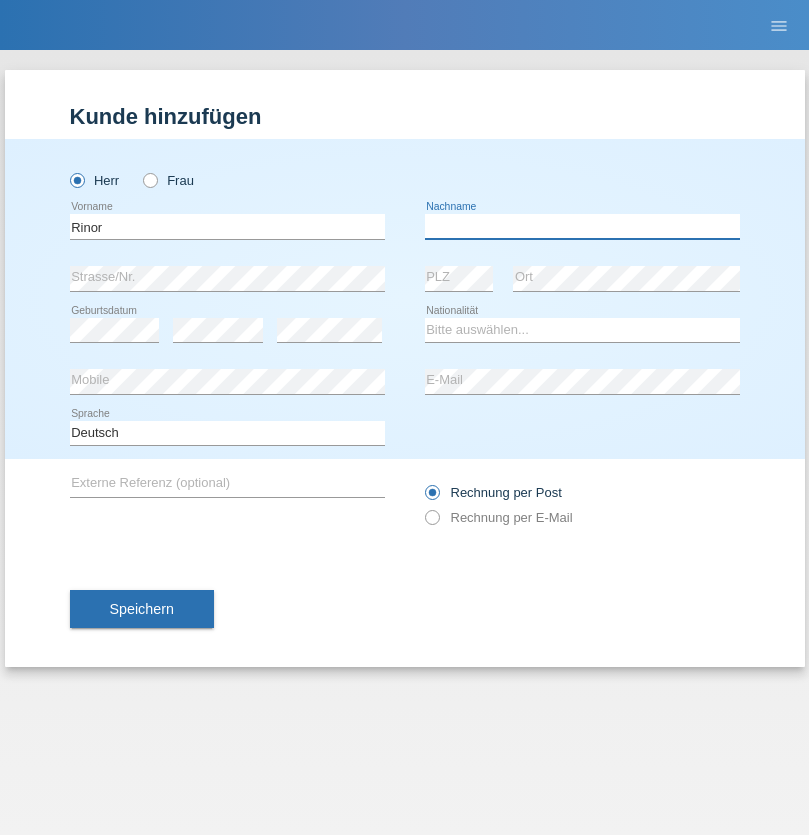 click at bounding box center [582, 226] 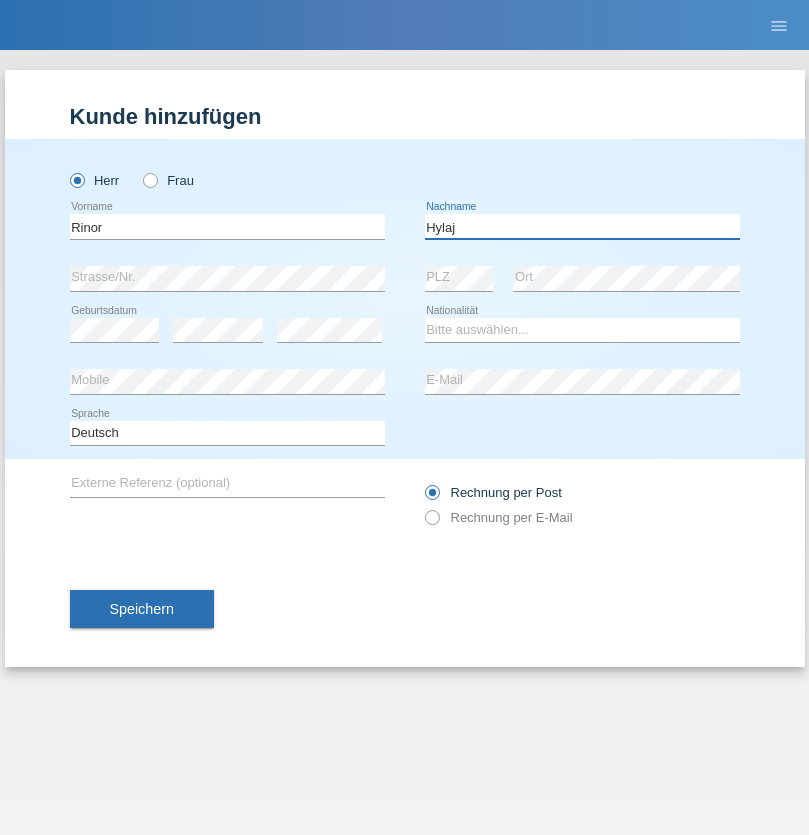 type on "Hylaj" 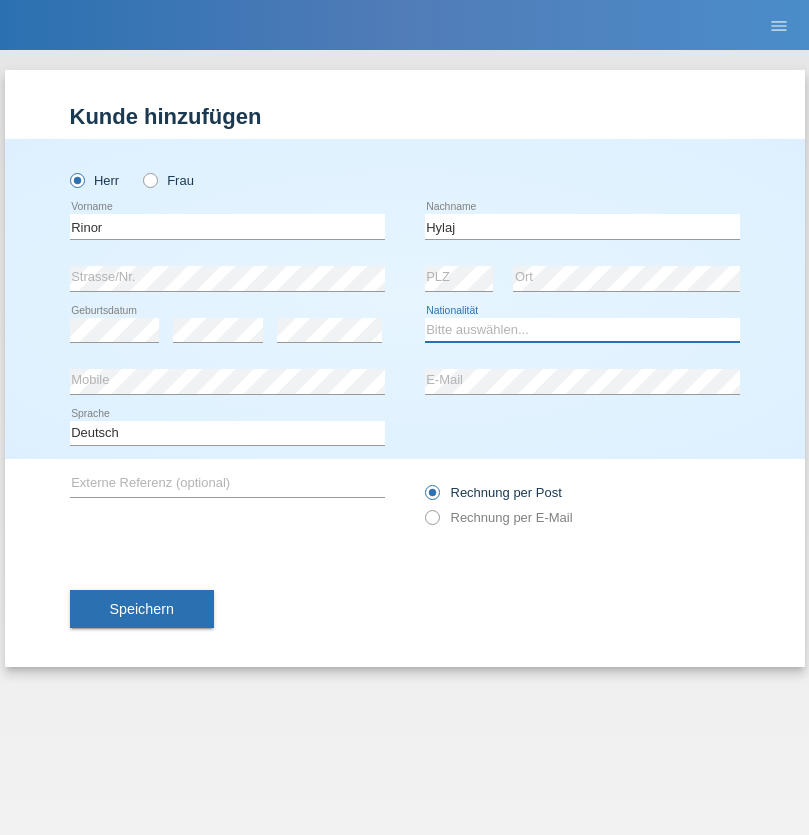 select on "XK" 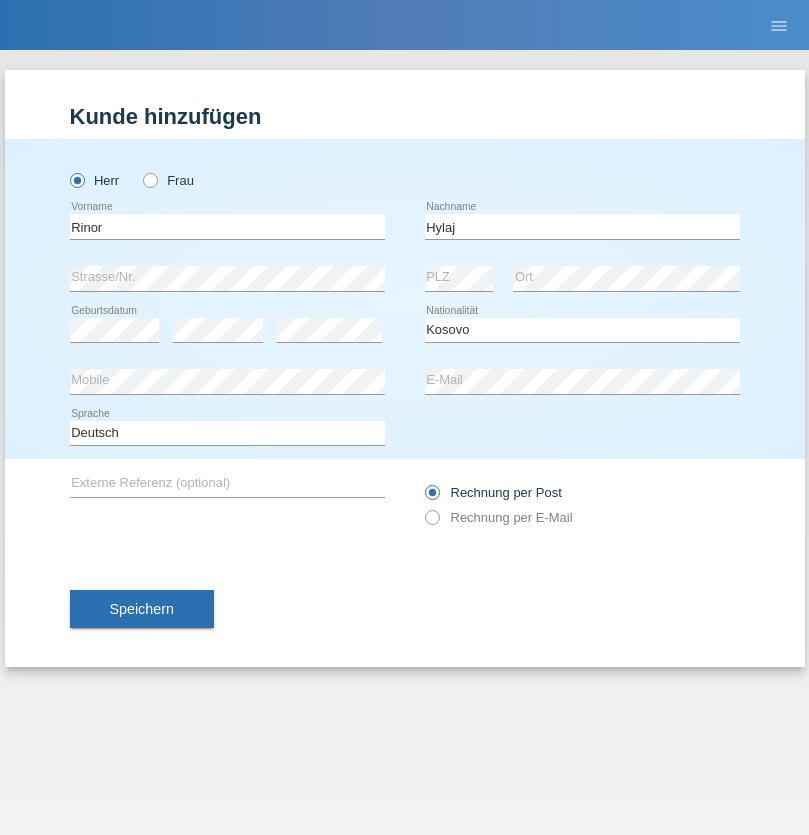 select on "C" 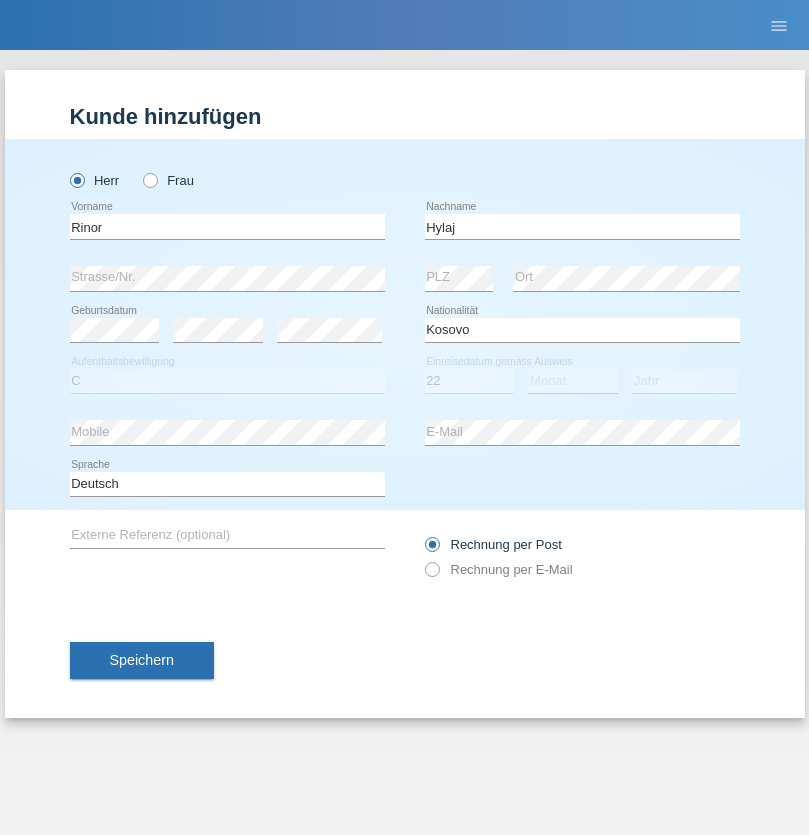 select on "07" 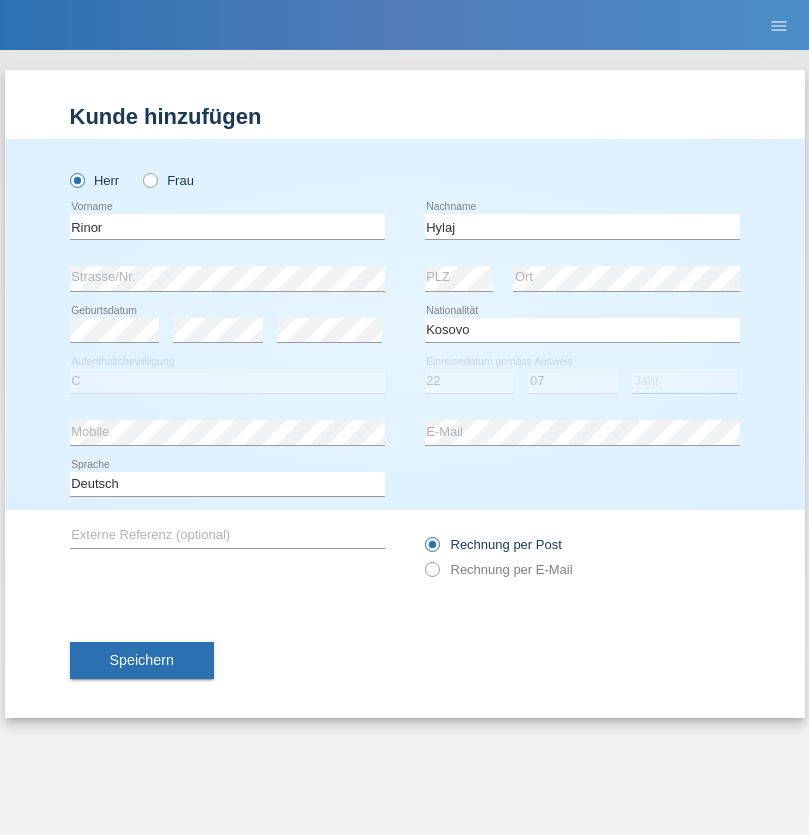 select on "2021" 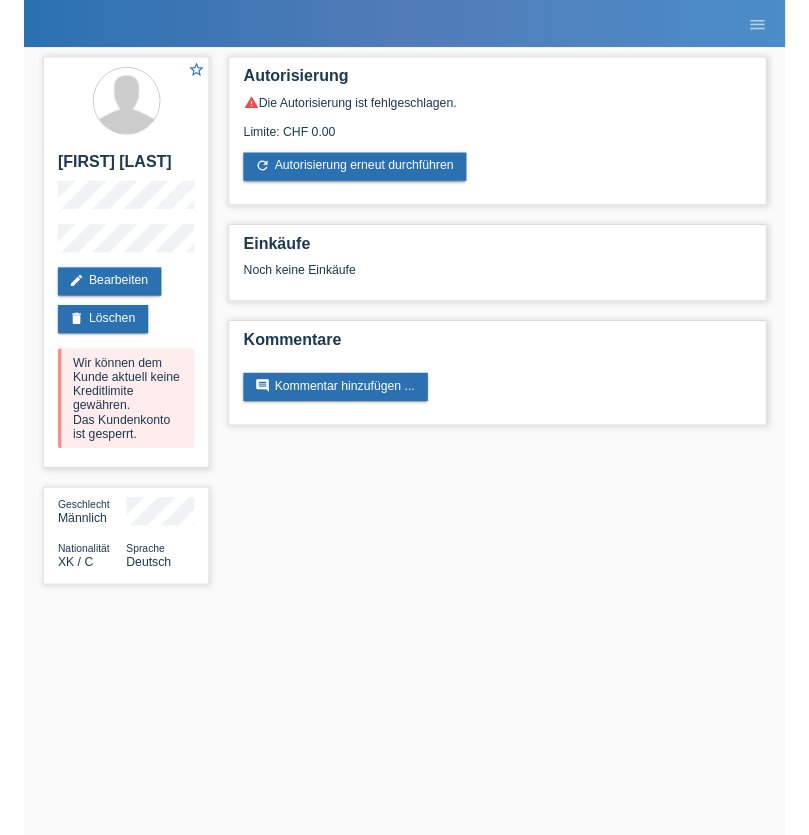 scroll, scrollTop: 0, scrollLeft: 0, axis: both 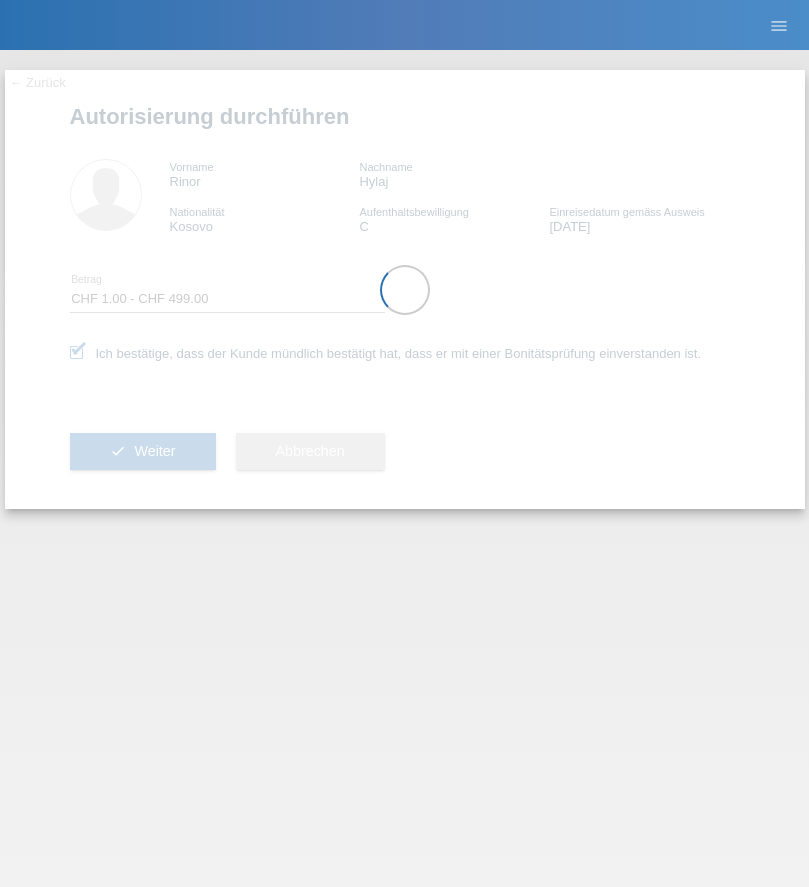 select on "1" 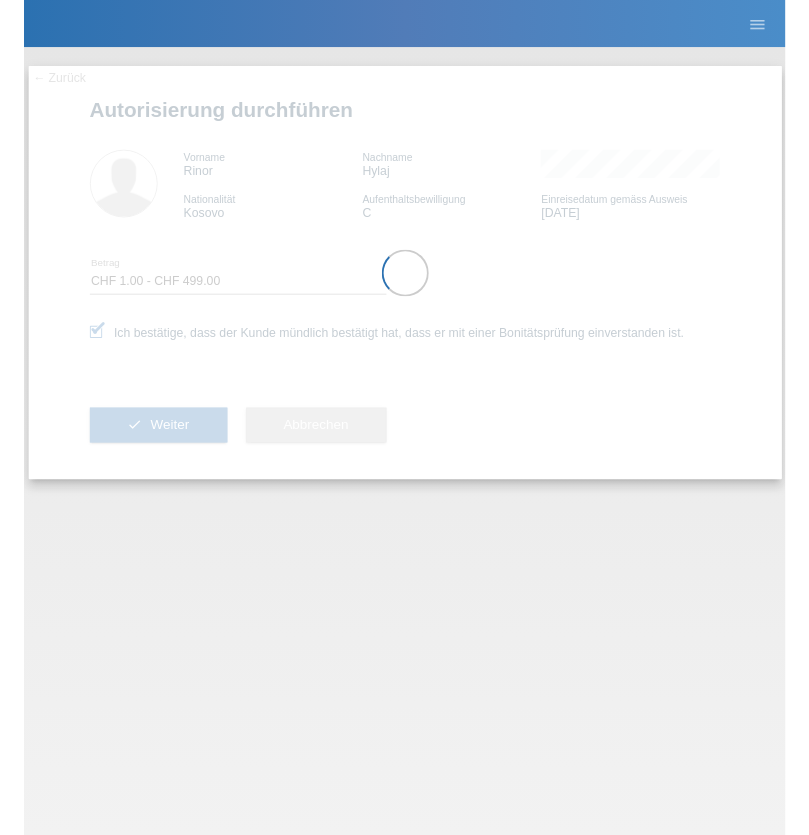 scroll, scrollTop: 0, scrollLeft: 0, axis: both 